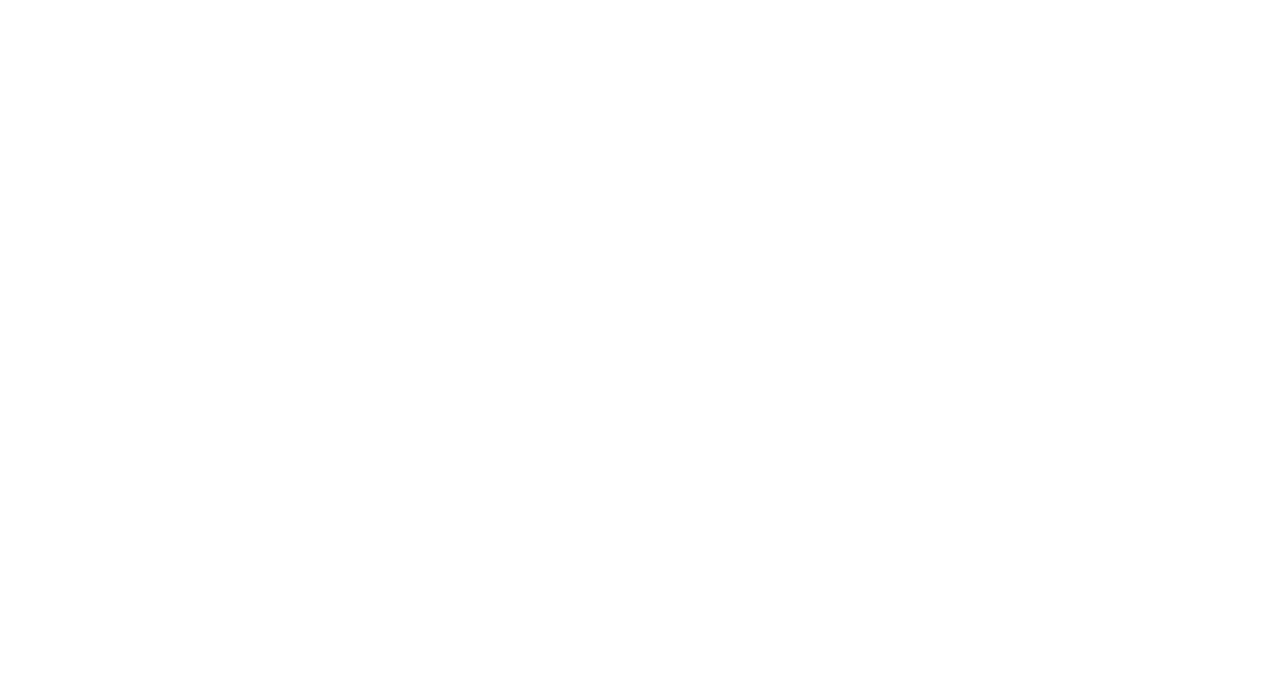 scroll, scrollTop: 0, scrollLeft: 0, axis: both 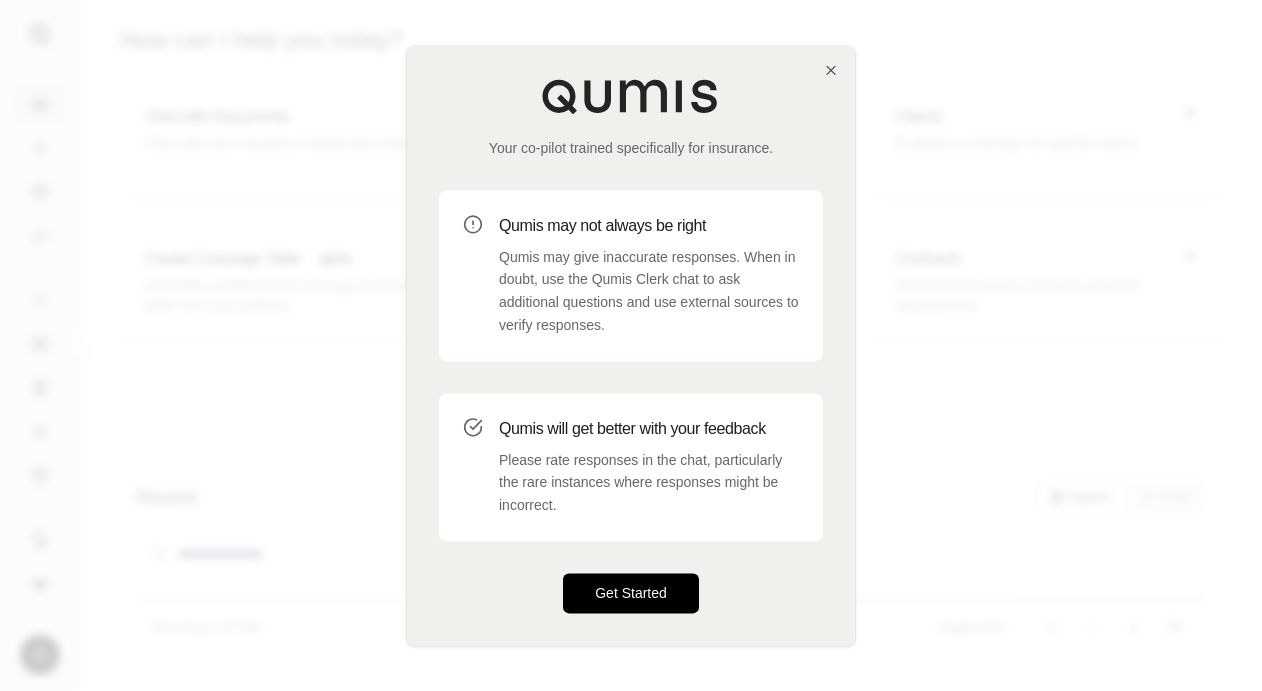 click on "Get Started" at bounding box center (631, 593) 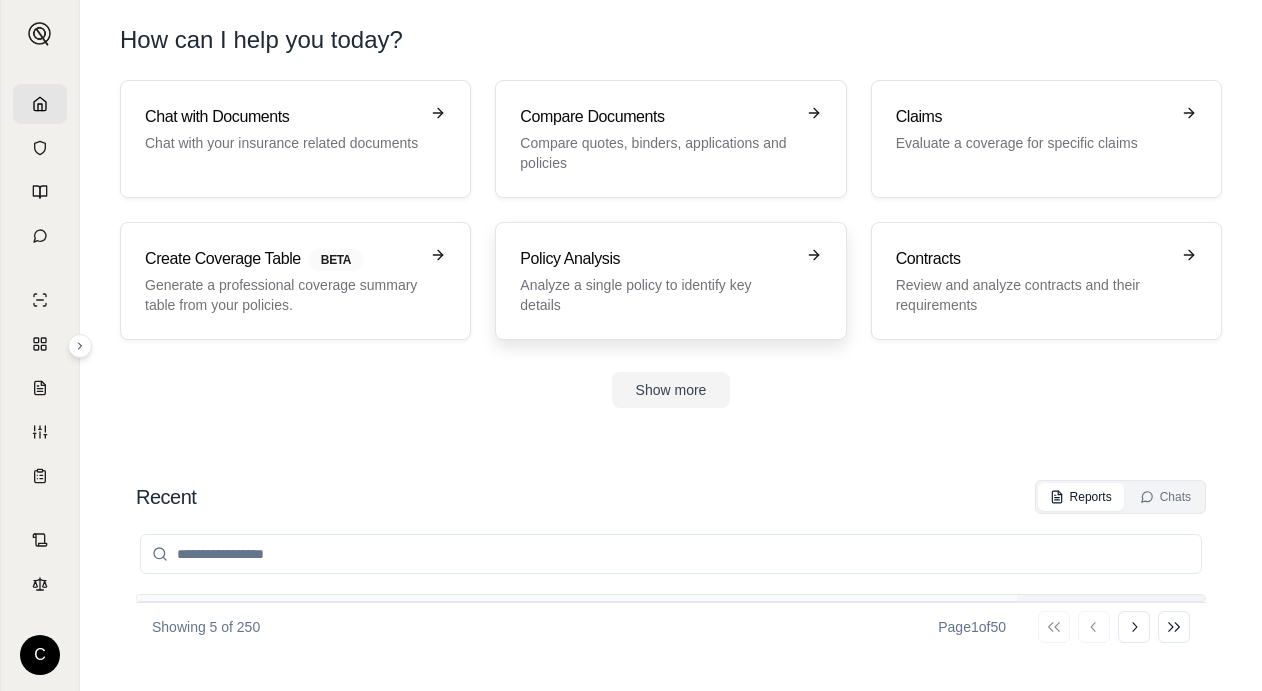 click on "Analyze a single policy to identify key details" at bounding box center [656, 295] 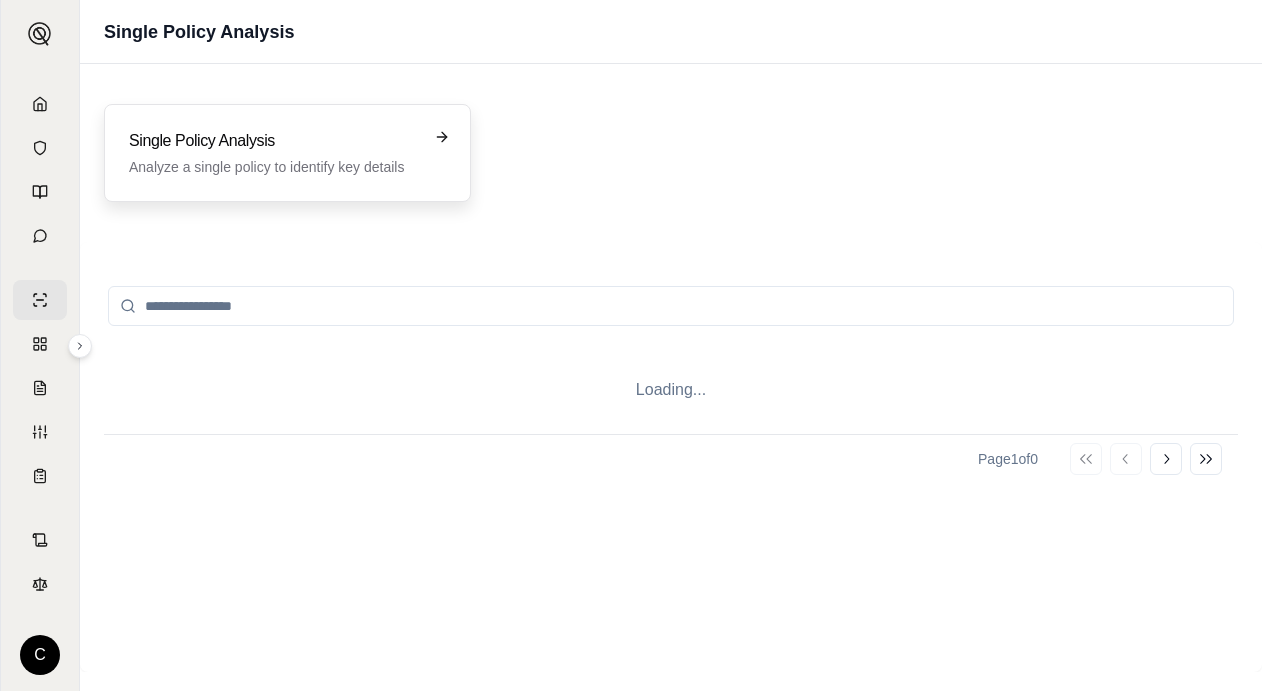 click on "Analyze a single policy to identify key details" at bounding box center [273, 167] 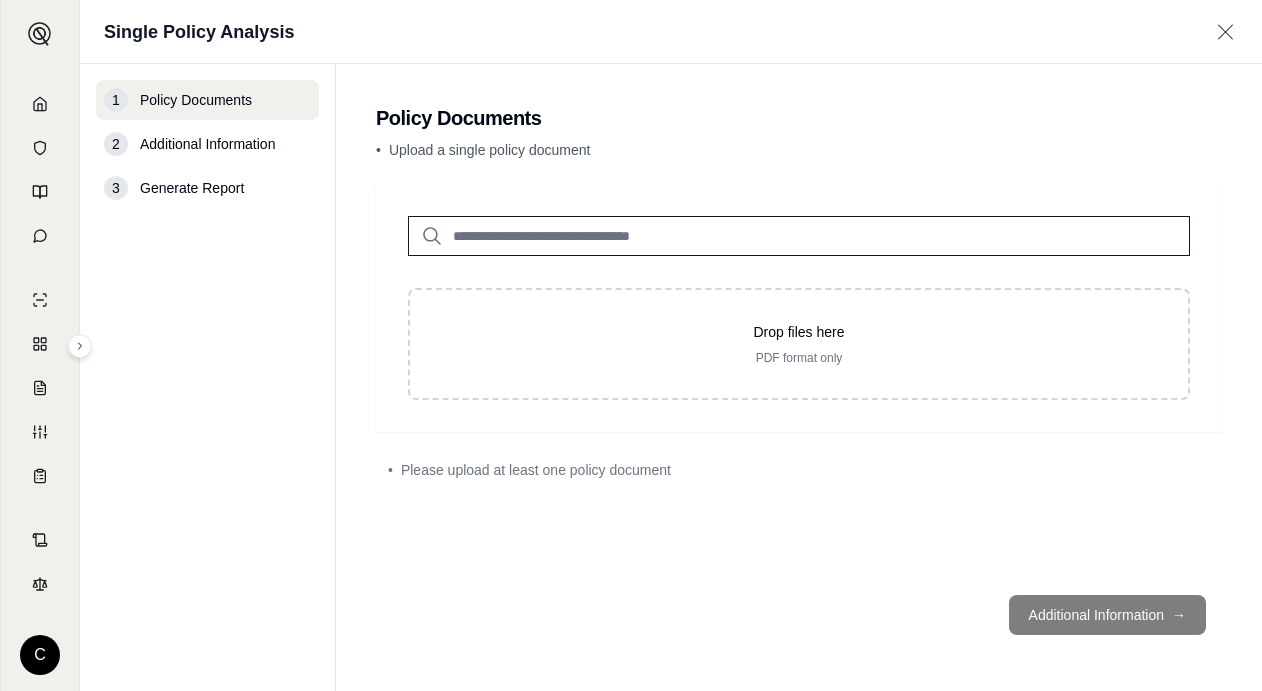 click on "Drop files here PDF format only" at bounding box center (799, 308) 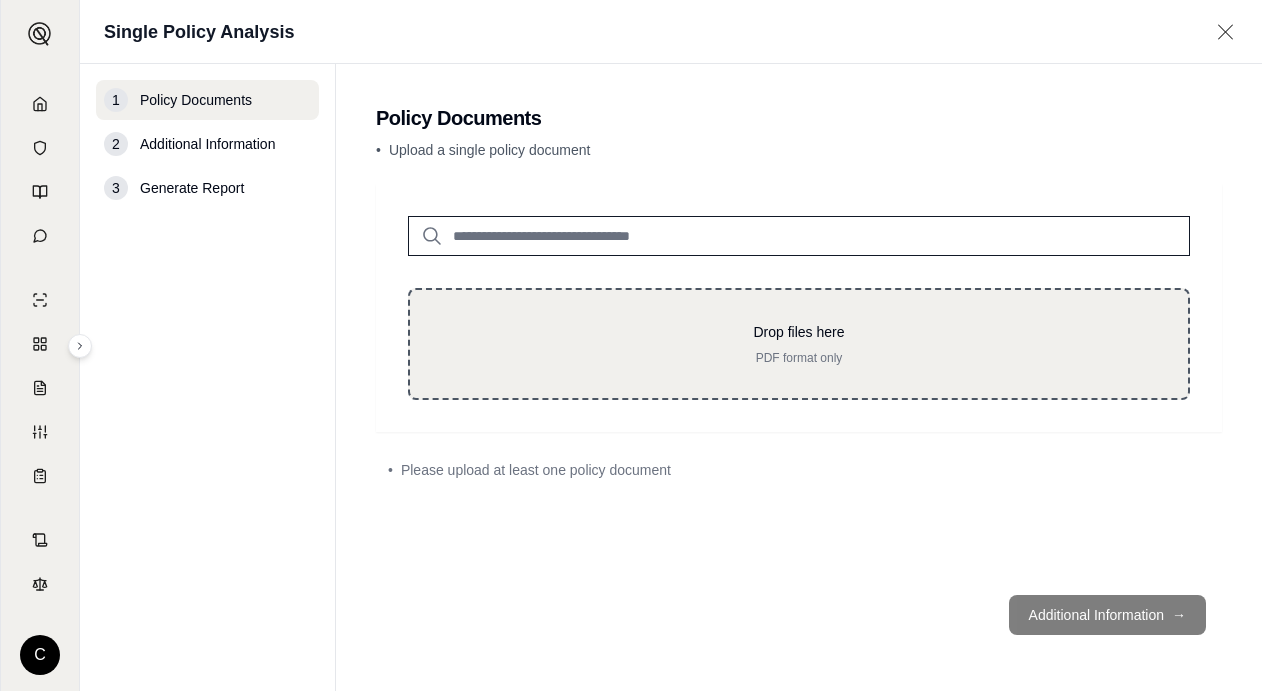 click on "Drop files here PDF format only" at bounding box center (799, 344) 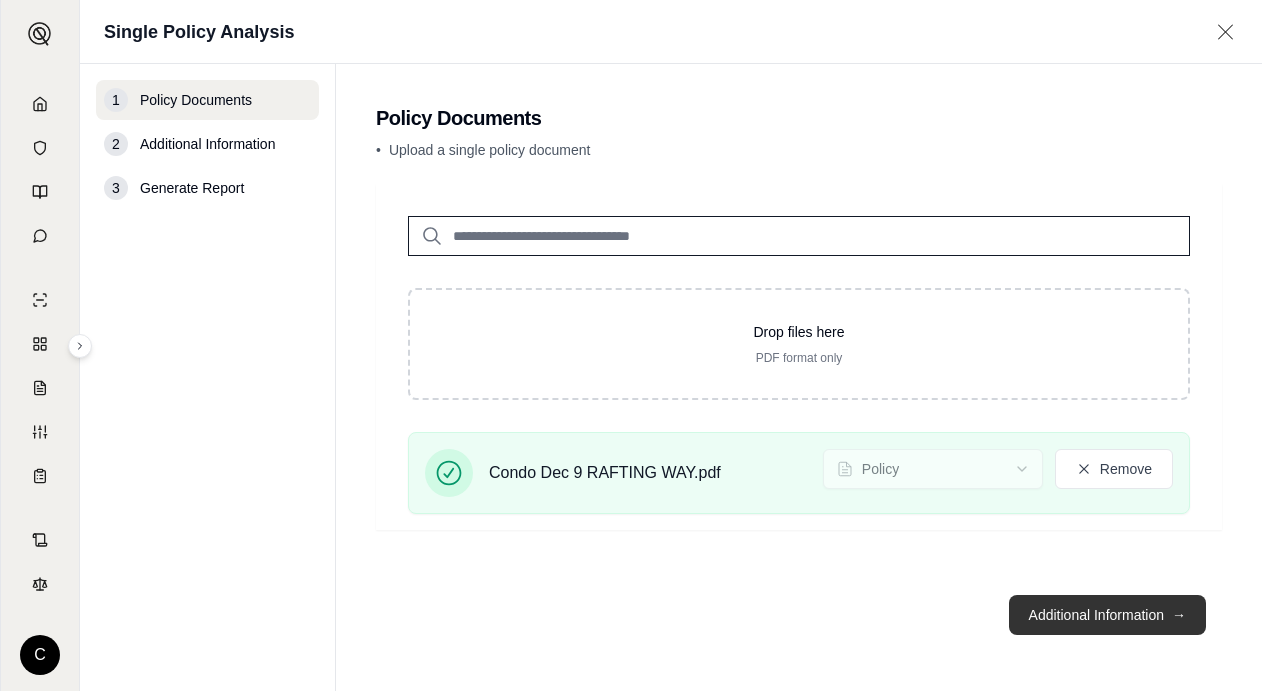 click on "Additional Information →" at bounding box center [1107, 615] 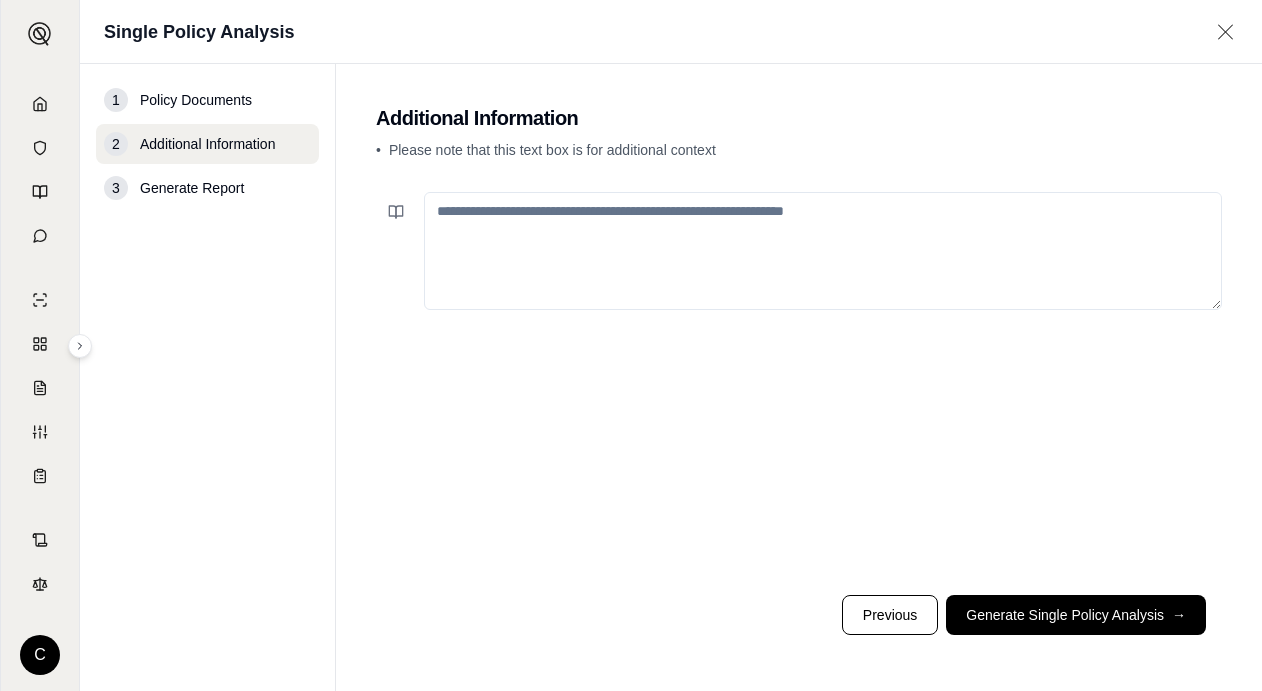 click at bounding box center (823, 251) 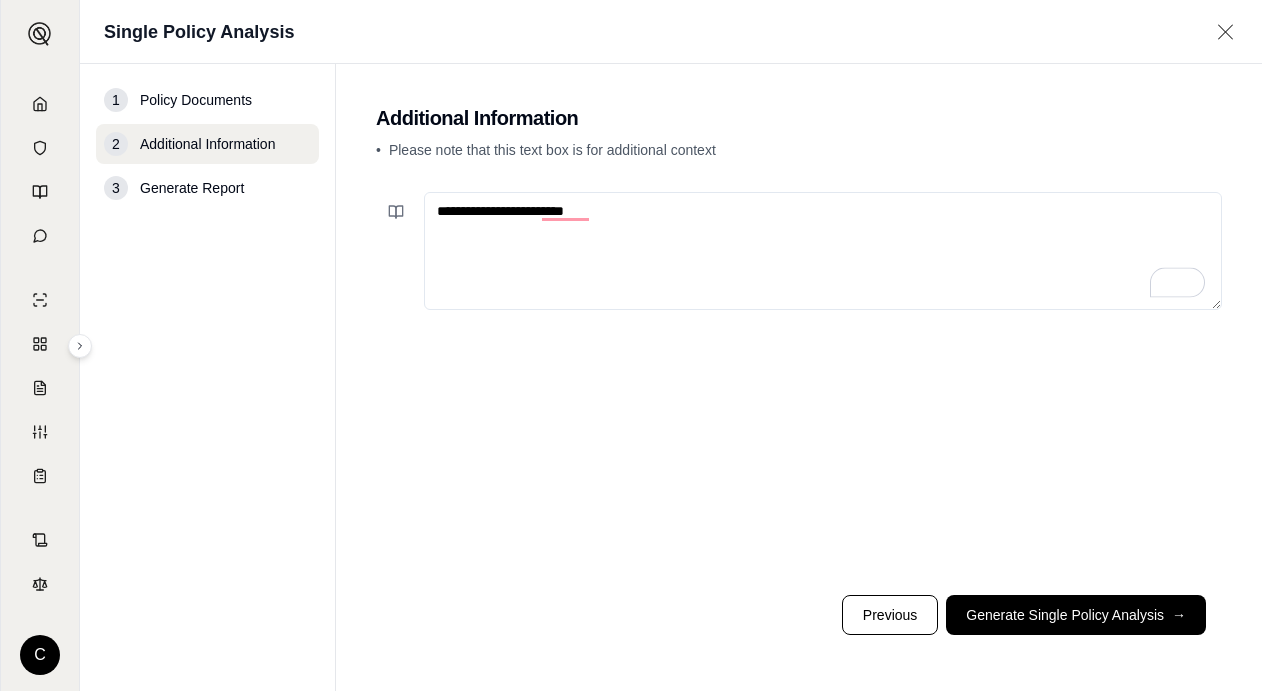 click on "**********" at bounding box center [823, 251] 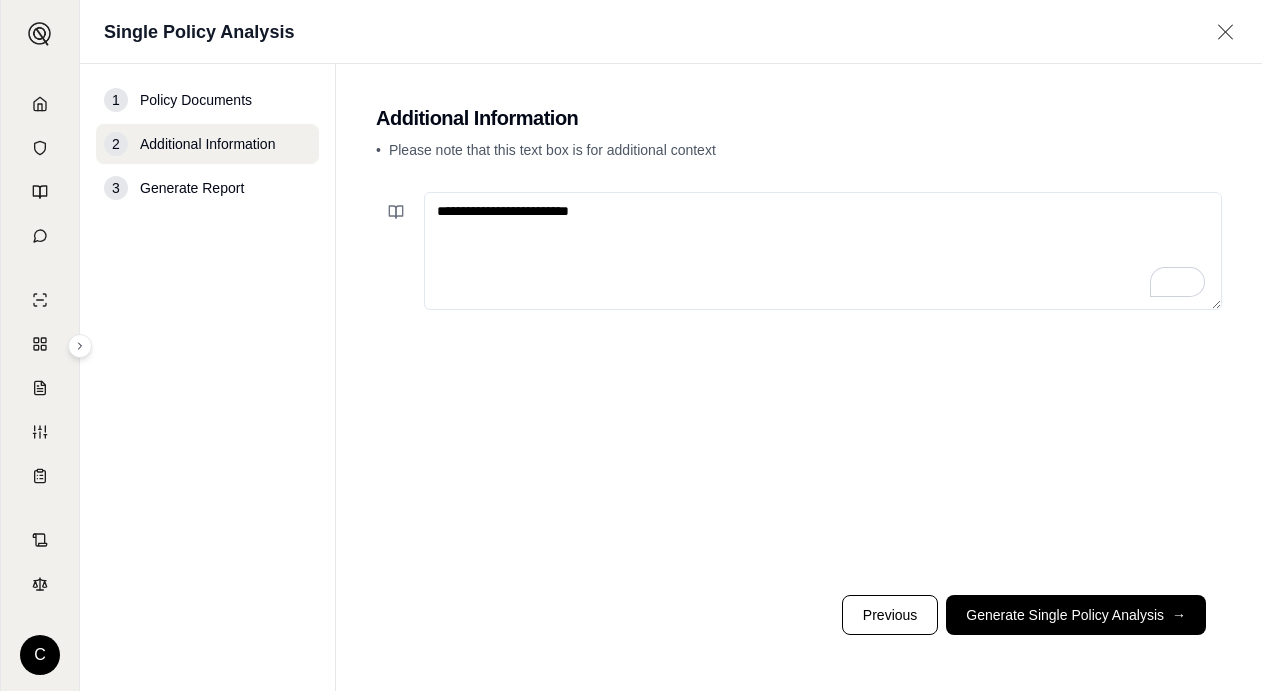 click on "**********" at bounding box center [823, 251] 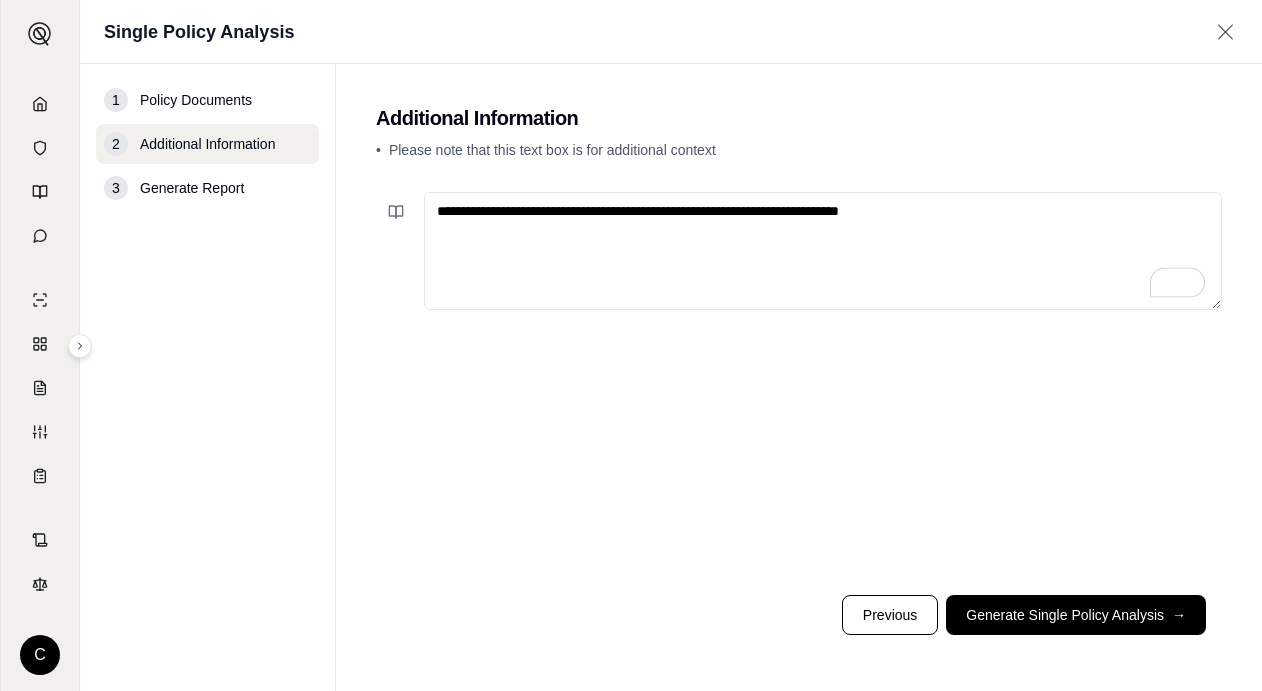 click on "**********" at bounding box center [823, 251] 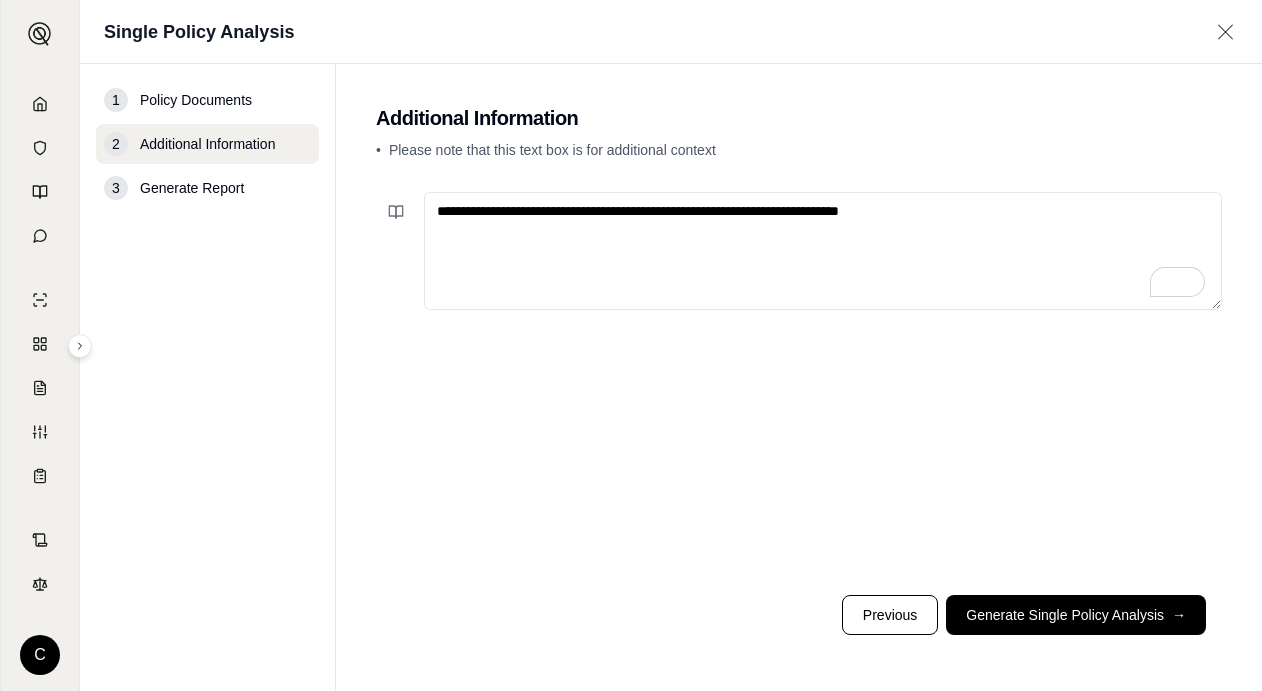 click on "**********" at bounding box center (823, 251) 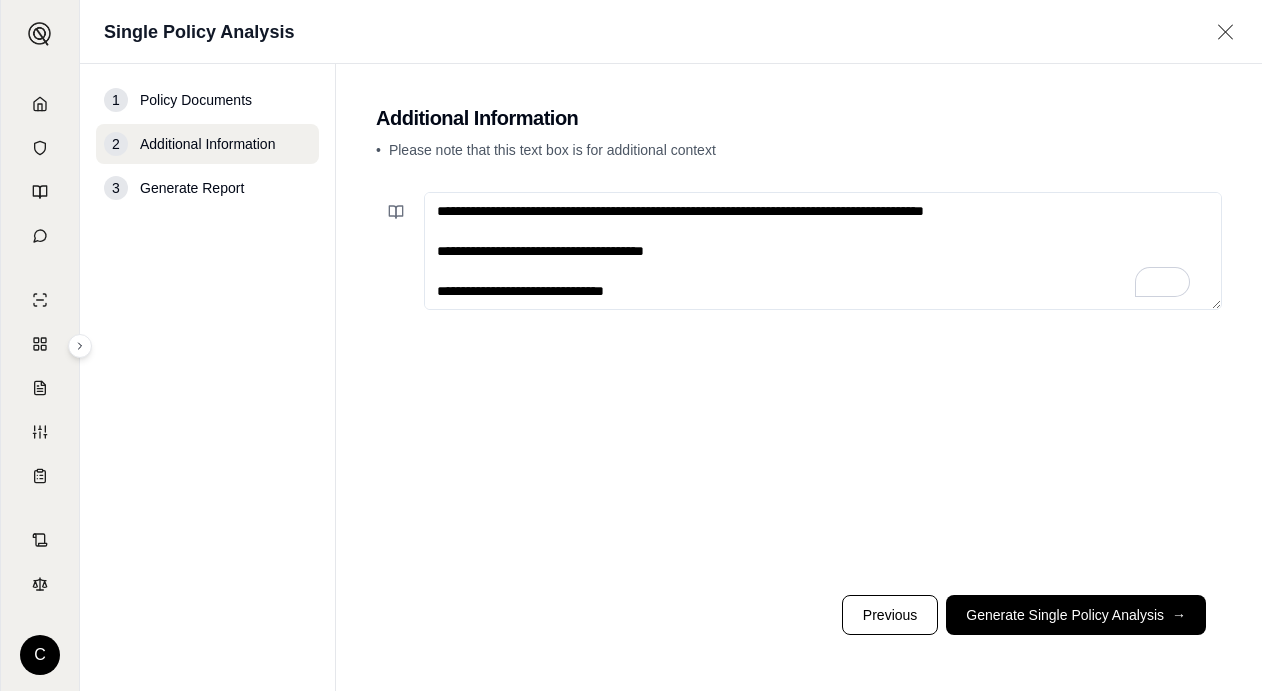 scroll, scrollTop: 350, scrollLeft: 0, axis: vertical 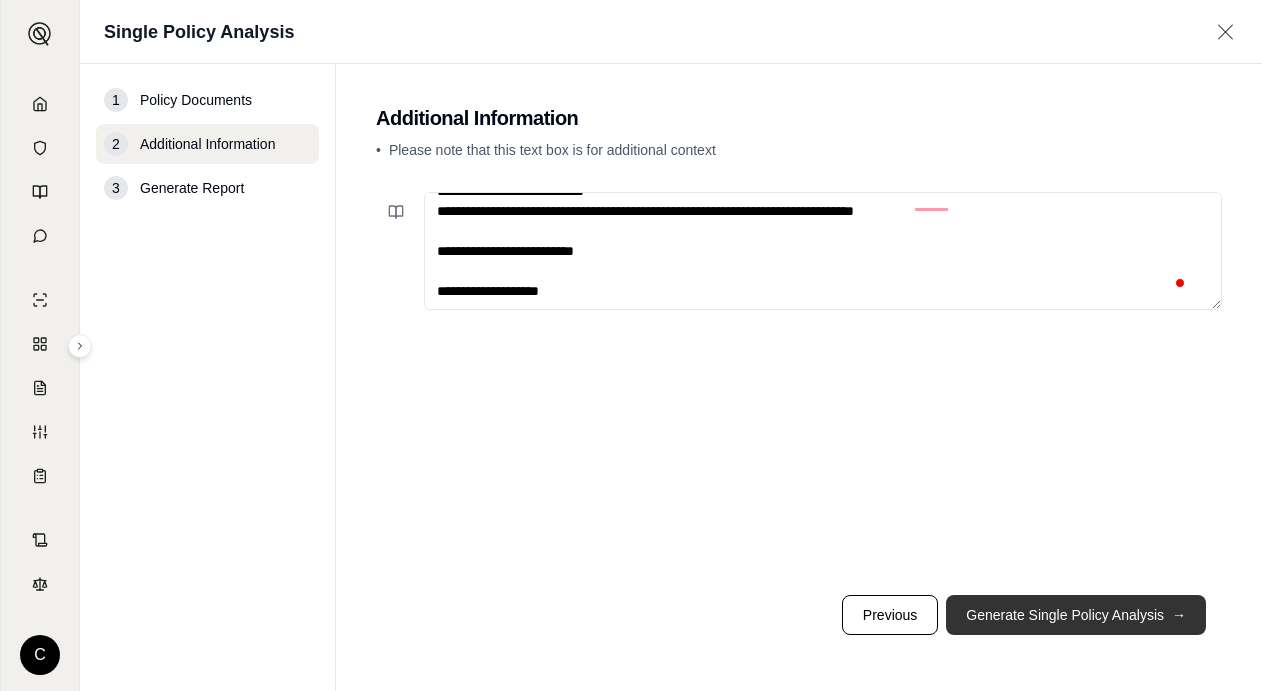 type on "**********" 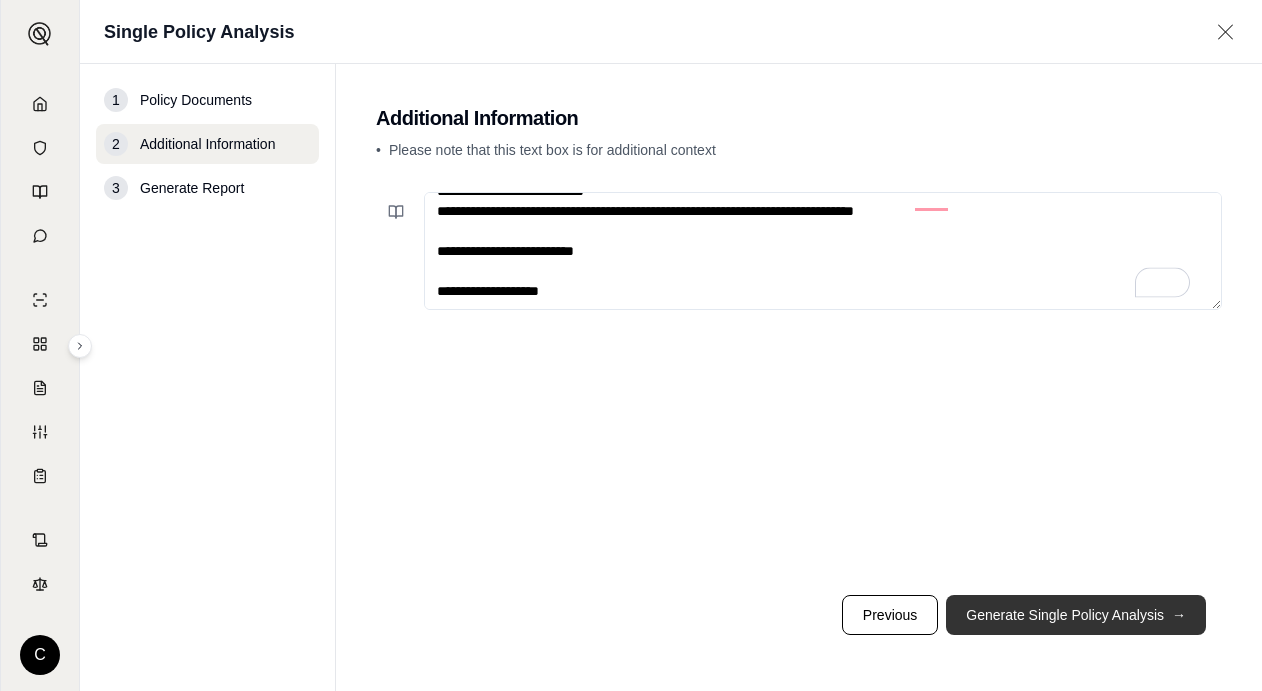 click on "Generate Single Policy Analysis →" at bounding box center (1076, 615) 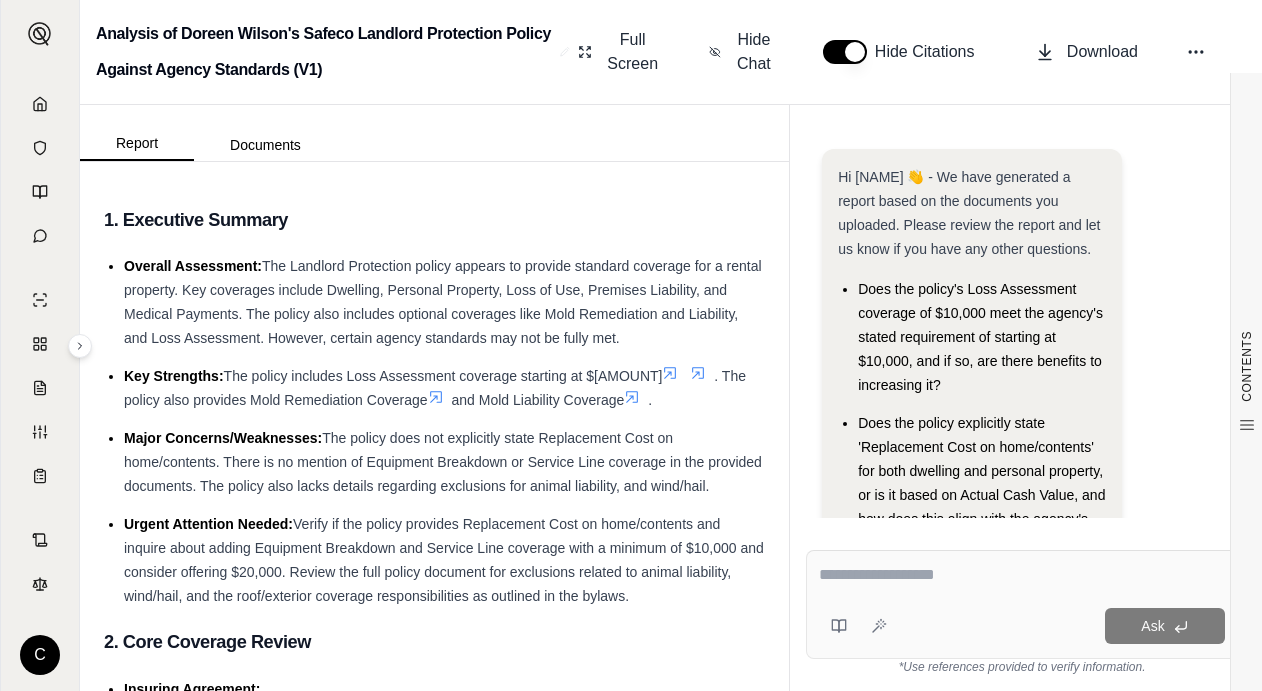 scroll, scrollTop: 0, scrollLeft: 0, axis: both 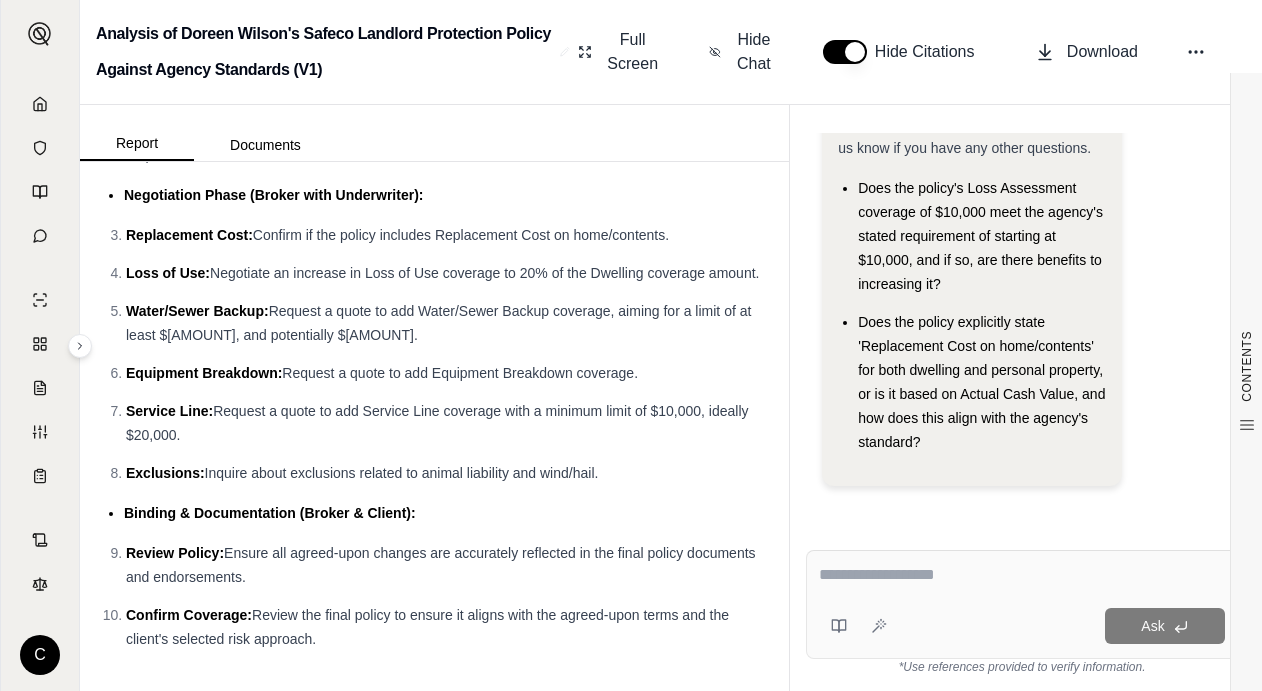 click at bounding box center (1022, 575) 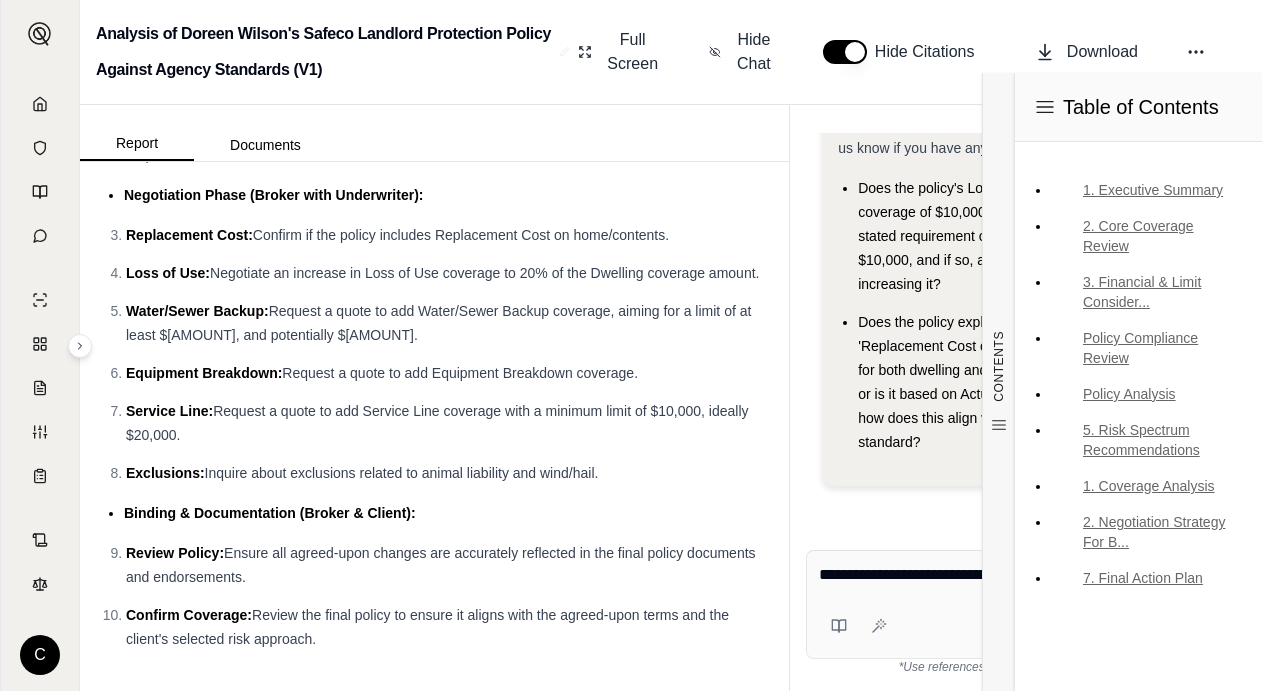 click on "**********" at bounding box center [1022, 575] 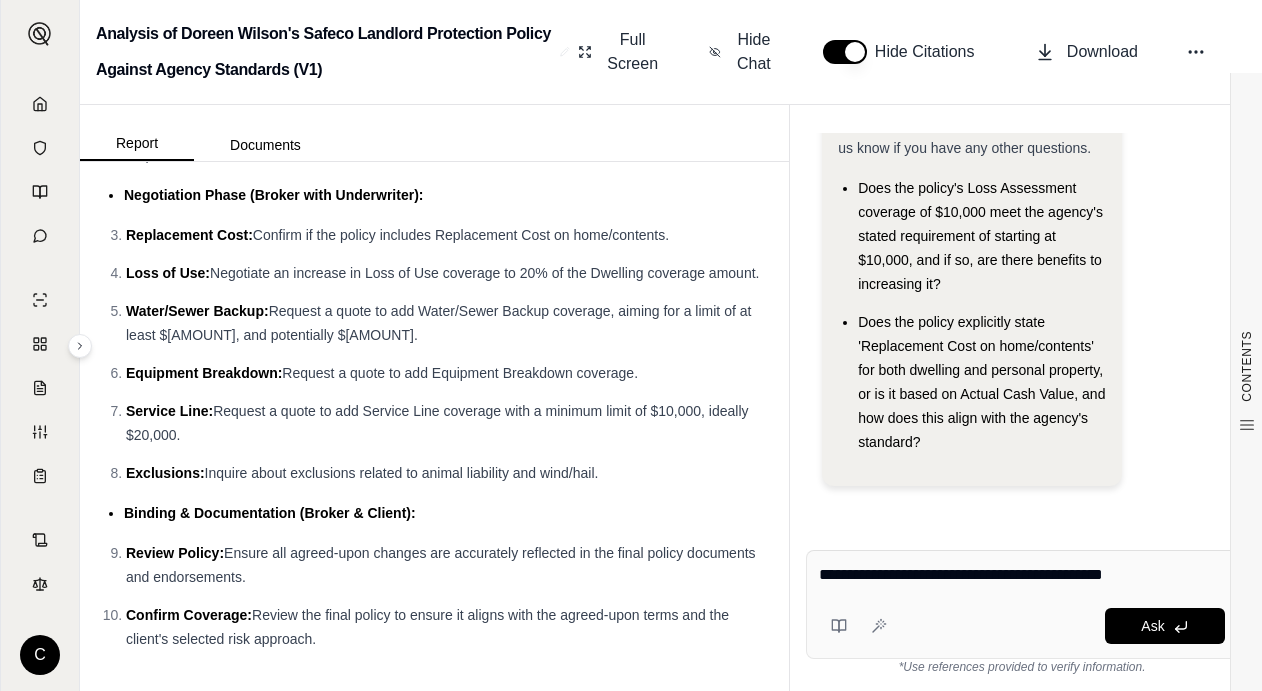 paste on "**********" 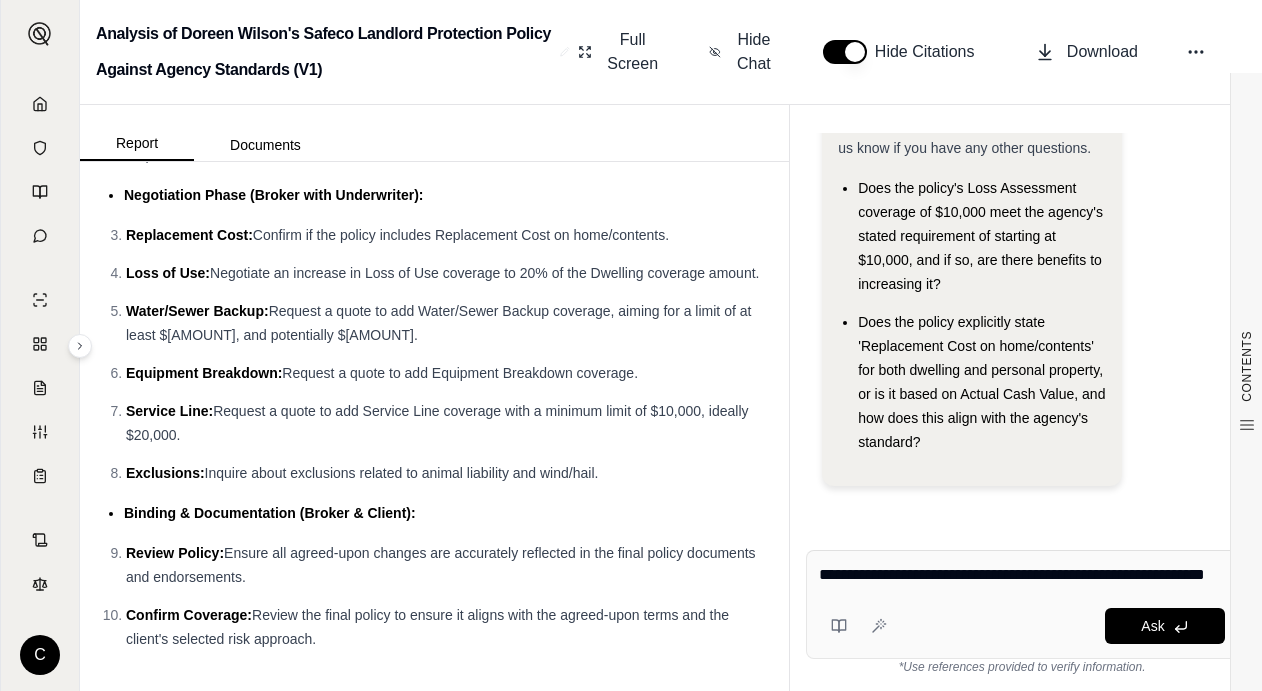 scroll, scrollTop: 356, scrollLeft: 0, axis: vertical 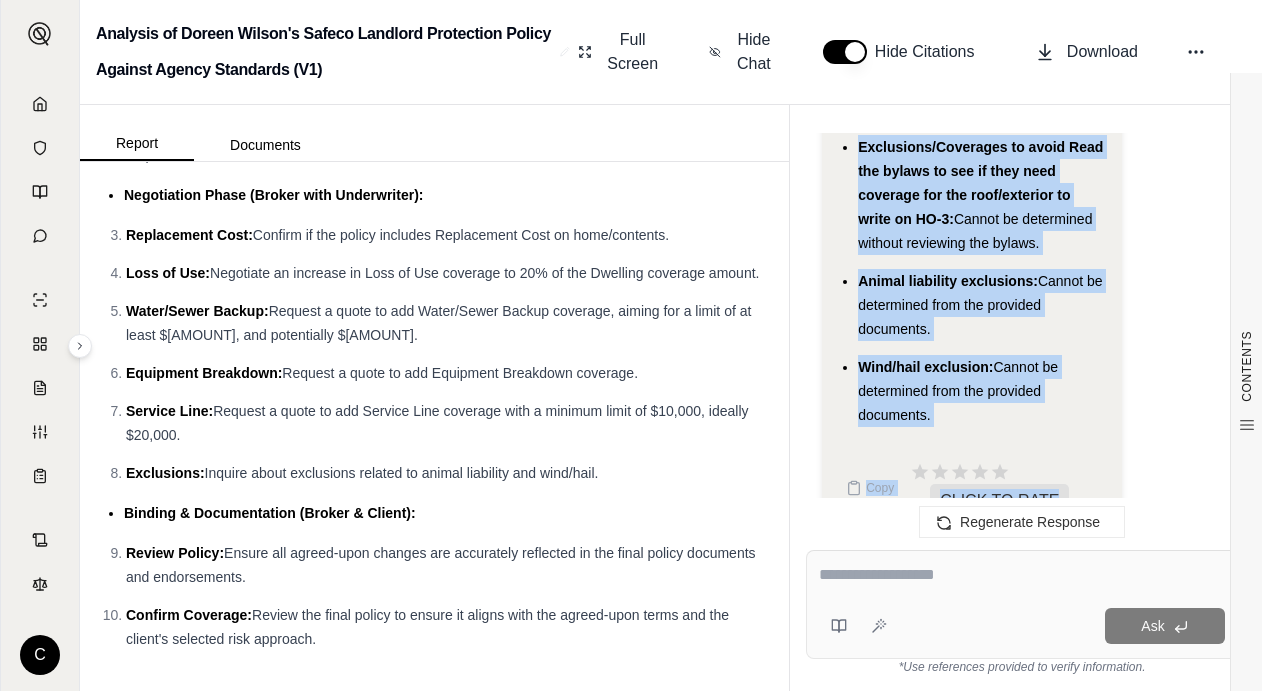 drag, startPoint x: 854, startPoint y: 309, endPoint x: 973, endPoint y: 367, distance: 132.38202 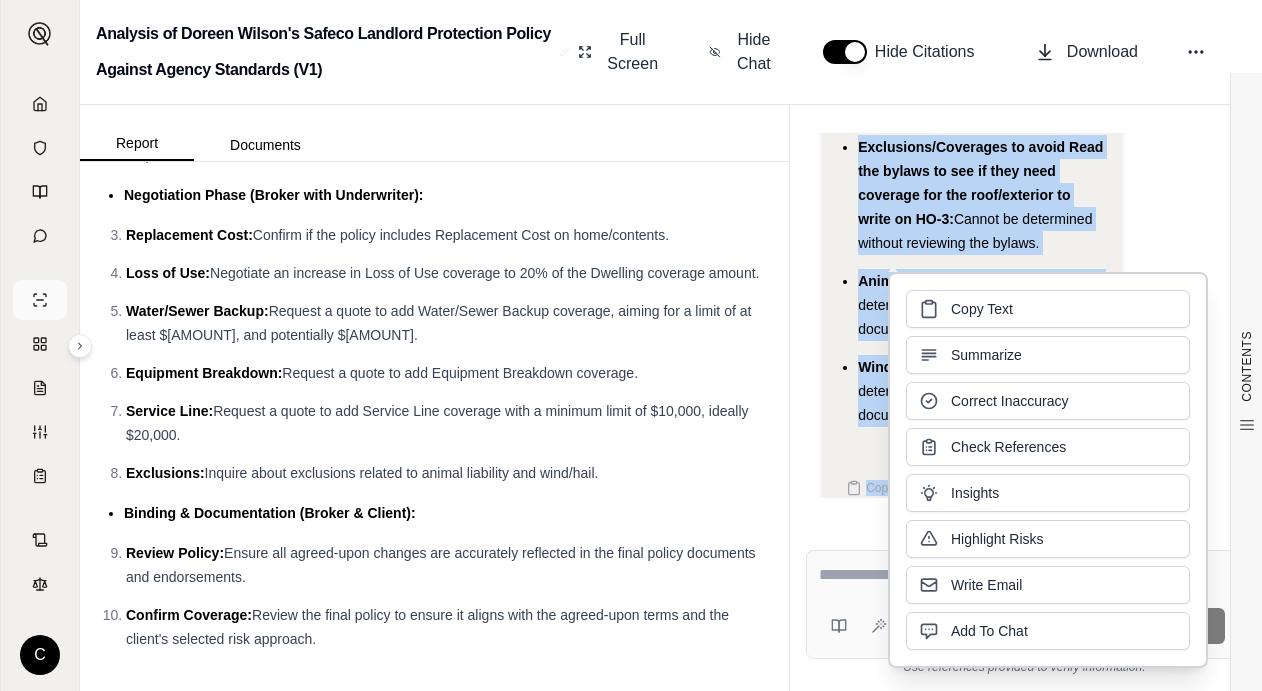 type 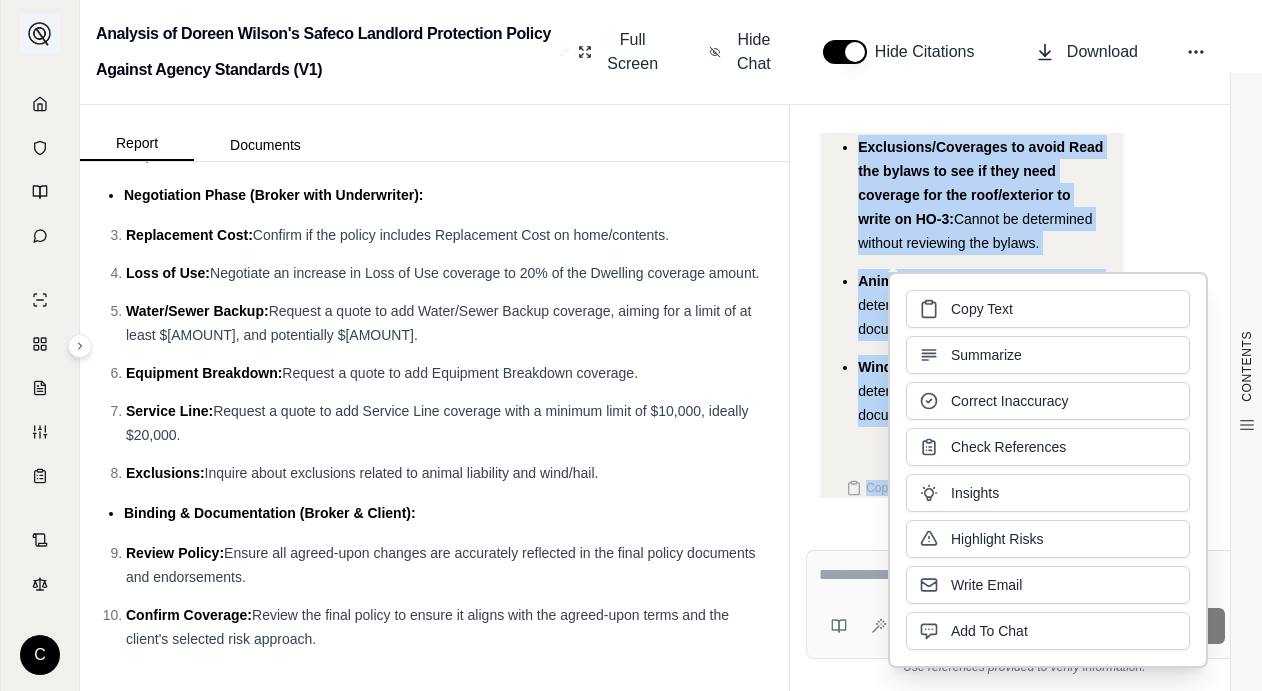 click at bounding box center [40, 34] 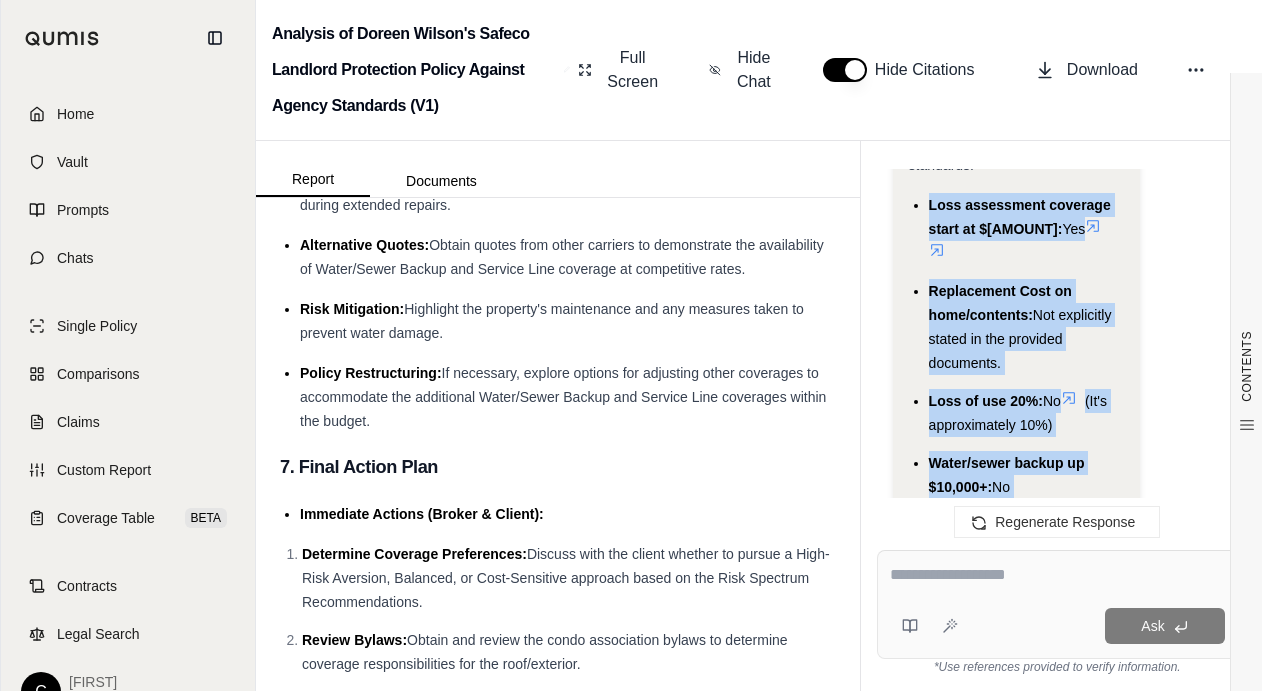 scroll, scrollTop: 6663, scrollLeft: 0, axis: vertical 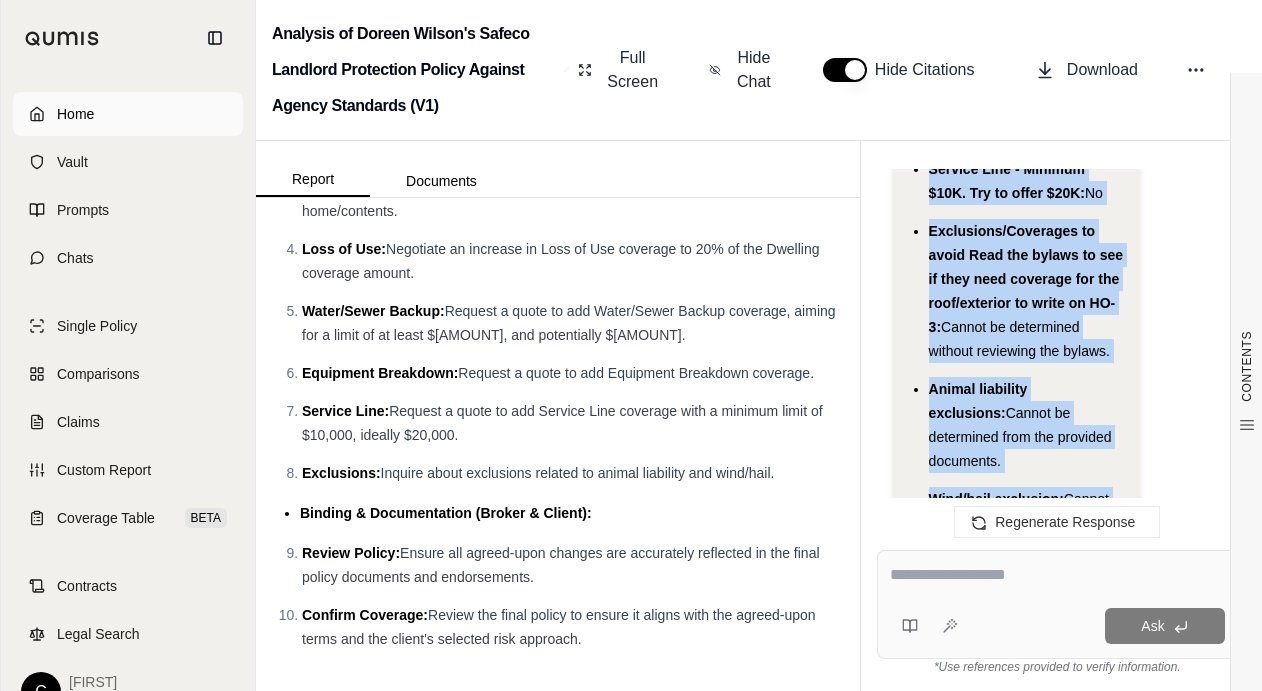 click on "Home" at bounding box center [75, 114] 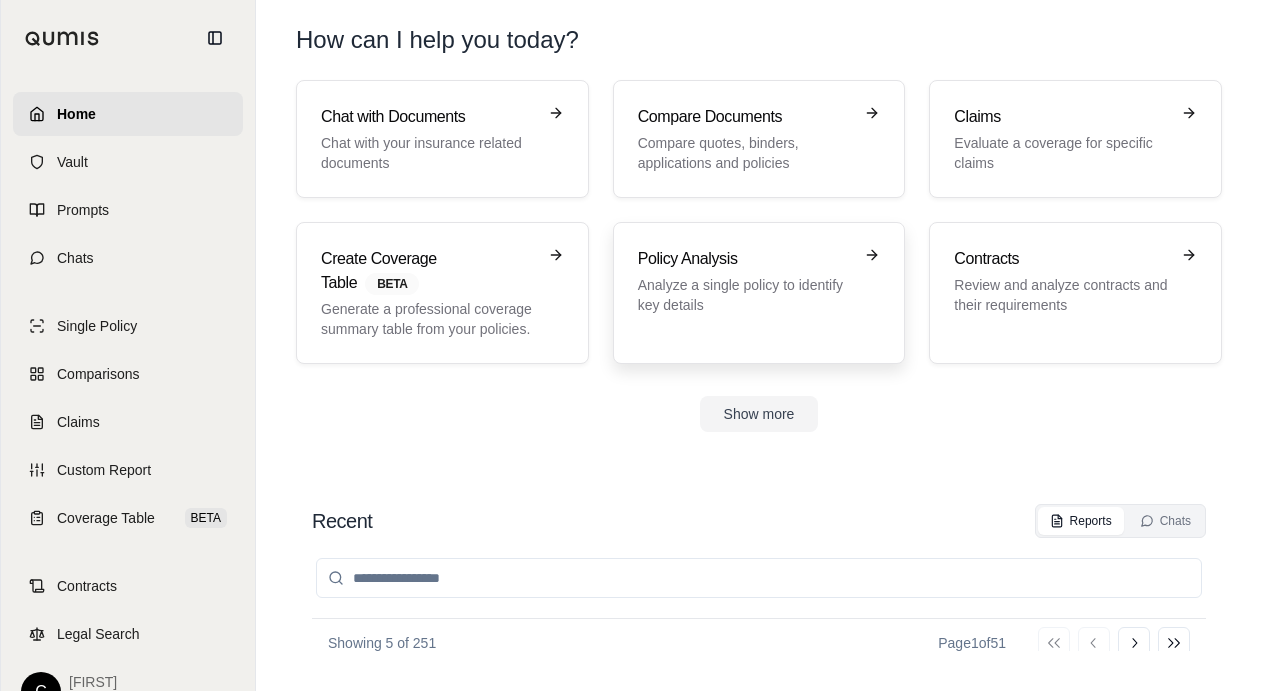 click on "Analyze a single policy to identify key details" at bounding box center [745, 295] 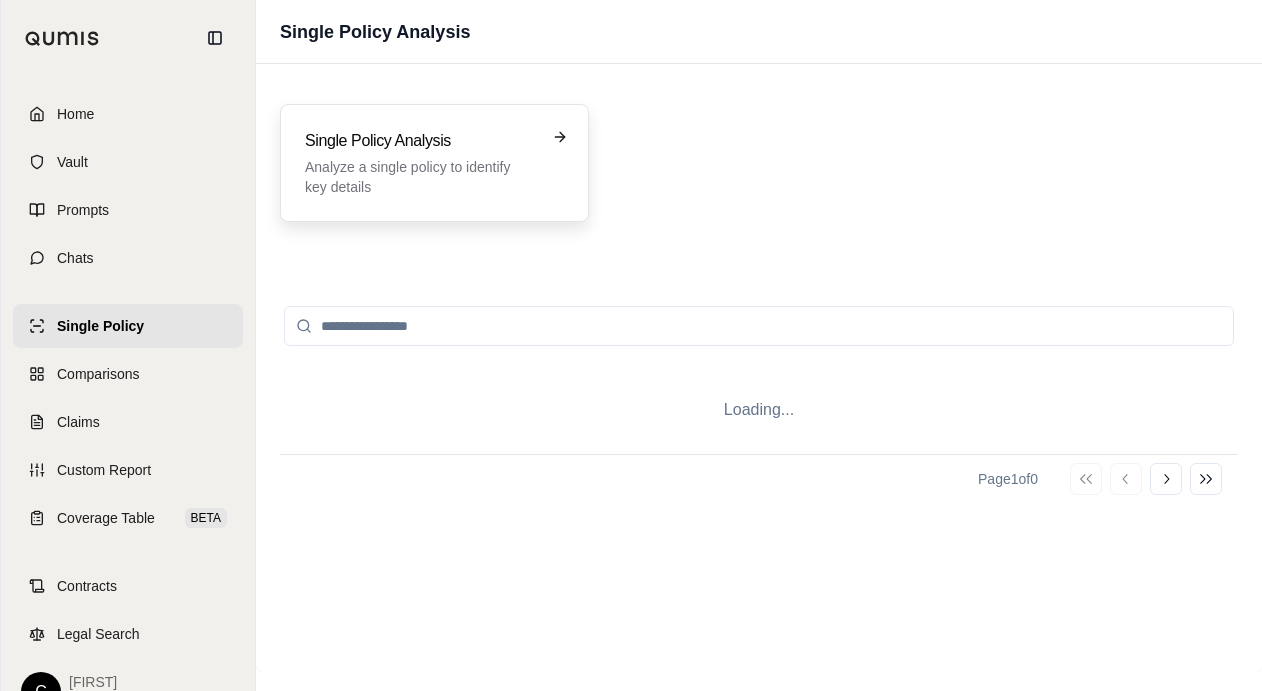 click on "Analyze a single policy to identify key details" at bounding box center [420, 177] 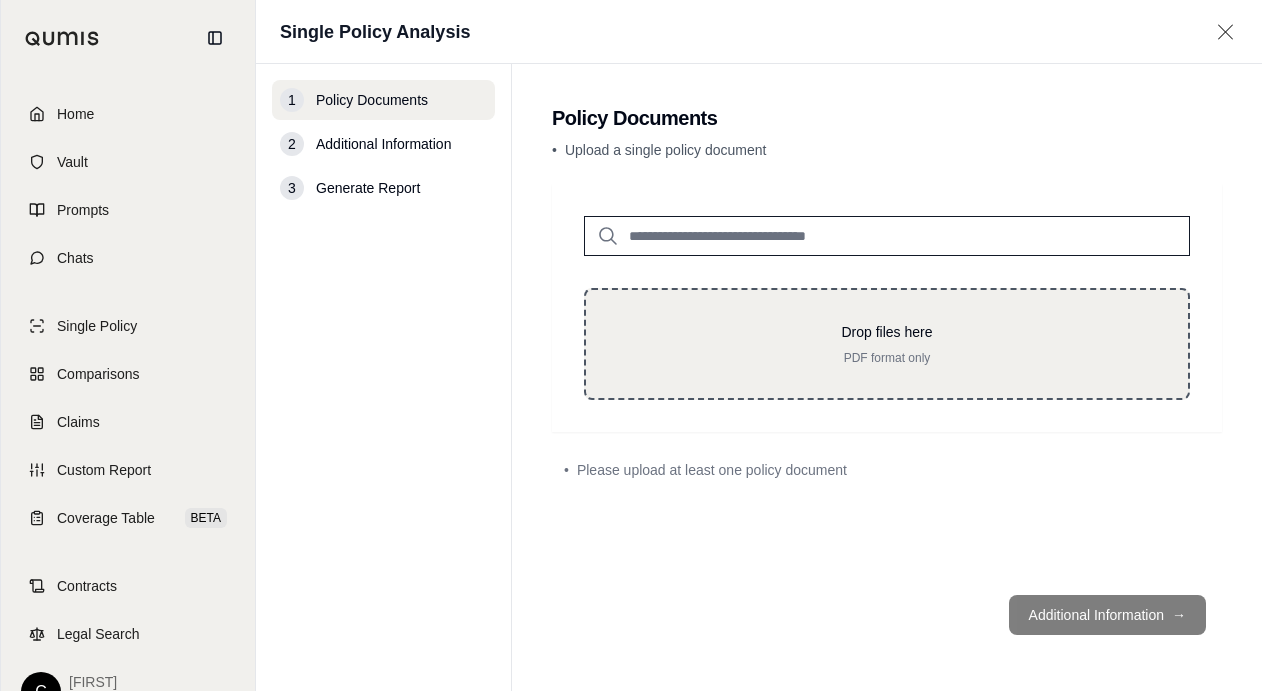 click on "Drop files here" at bounding box center (887, 332) 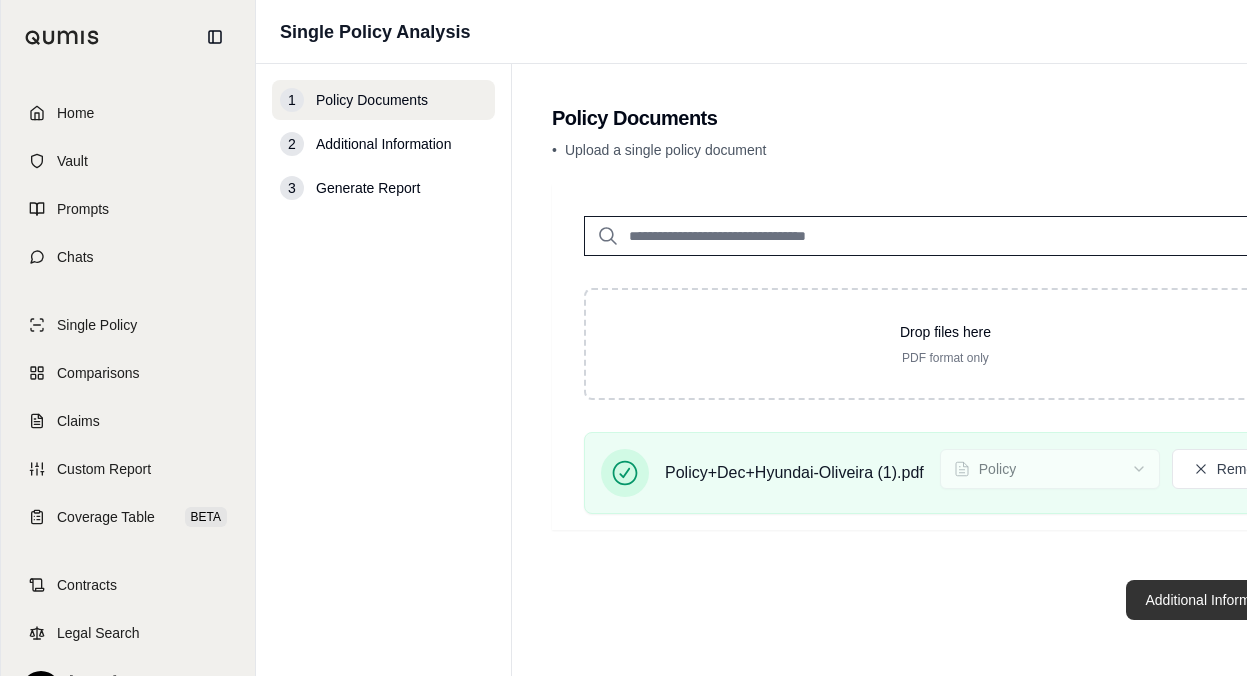 click on "Additional Information →" at bounding box center [1224, 600] 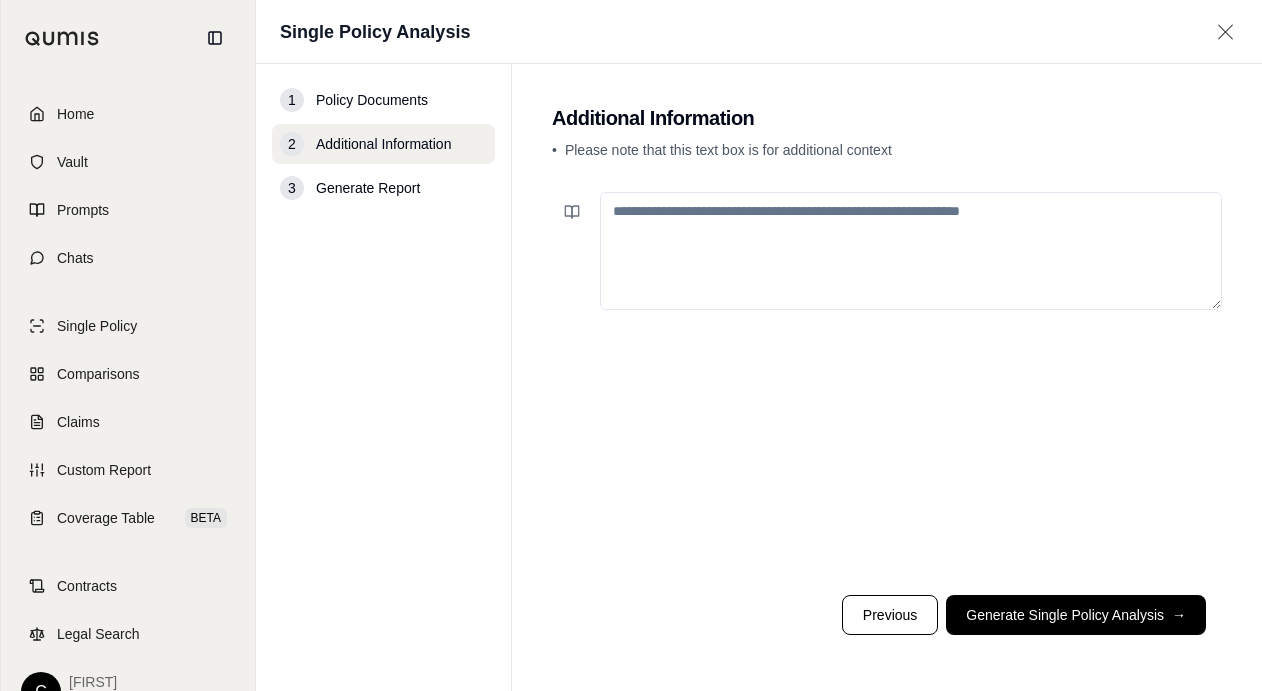 click at bounding box center (911, 251) 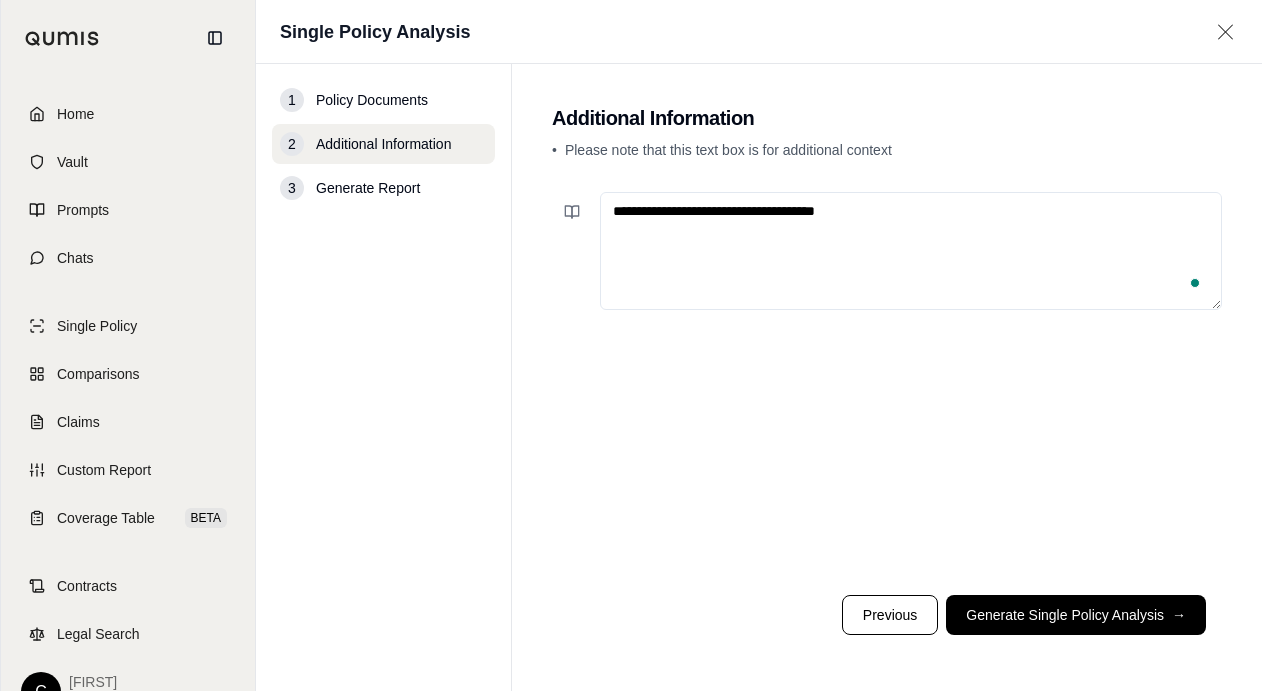 paste on "**********" 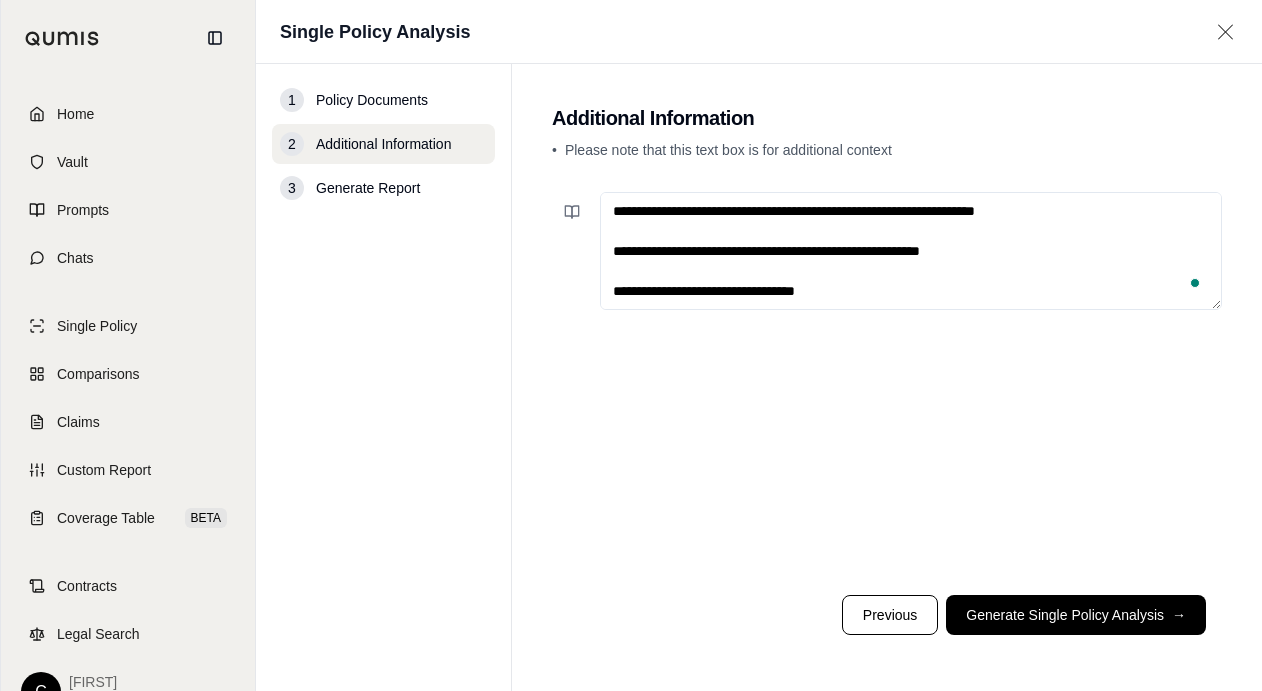 scroll, scrollTop: 350, scrollLeft: 0, axis: vertical 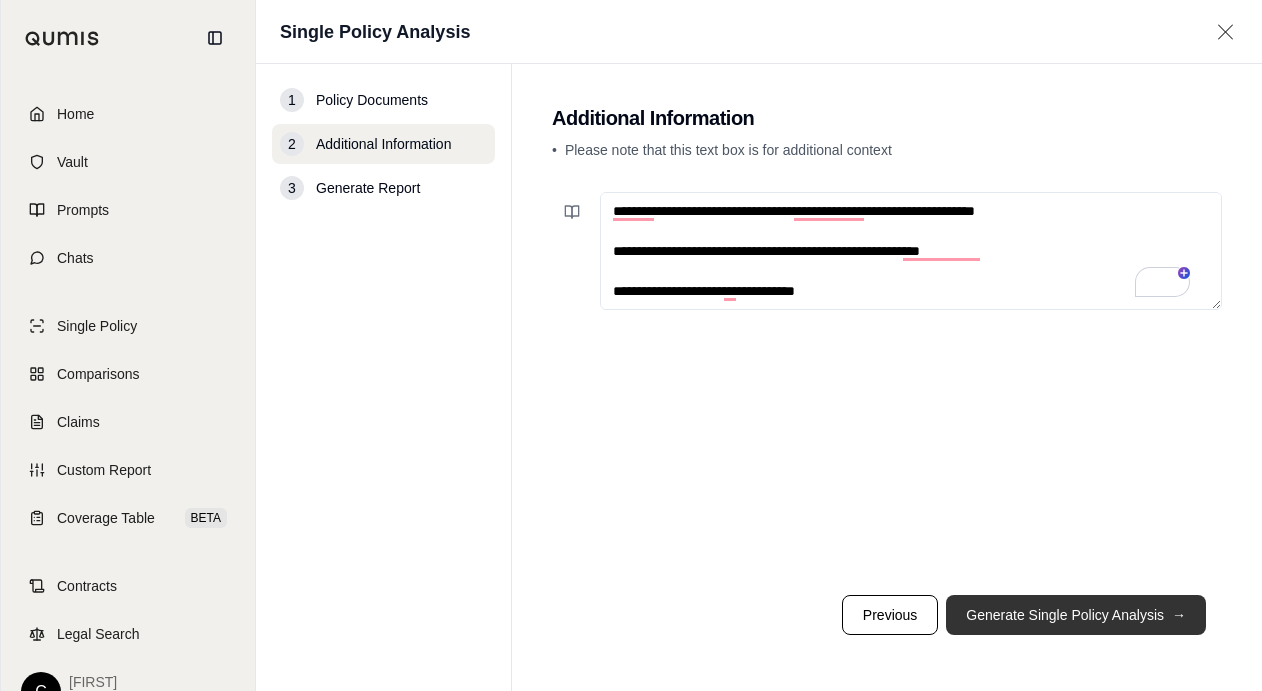 type on "**********" 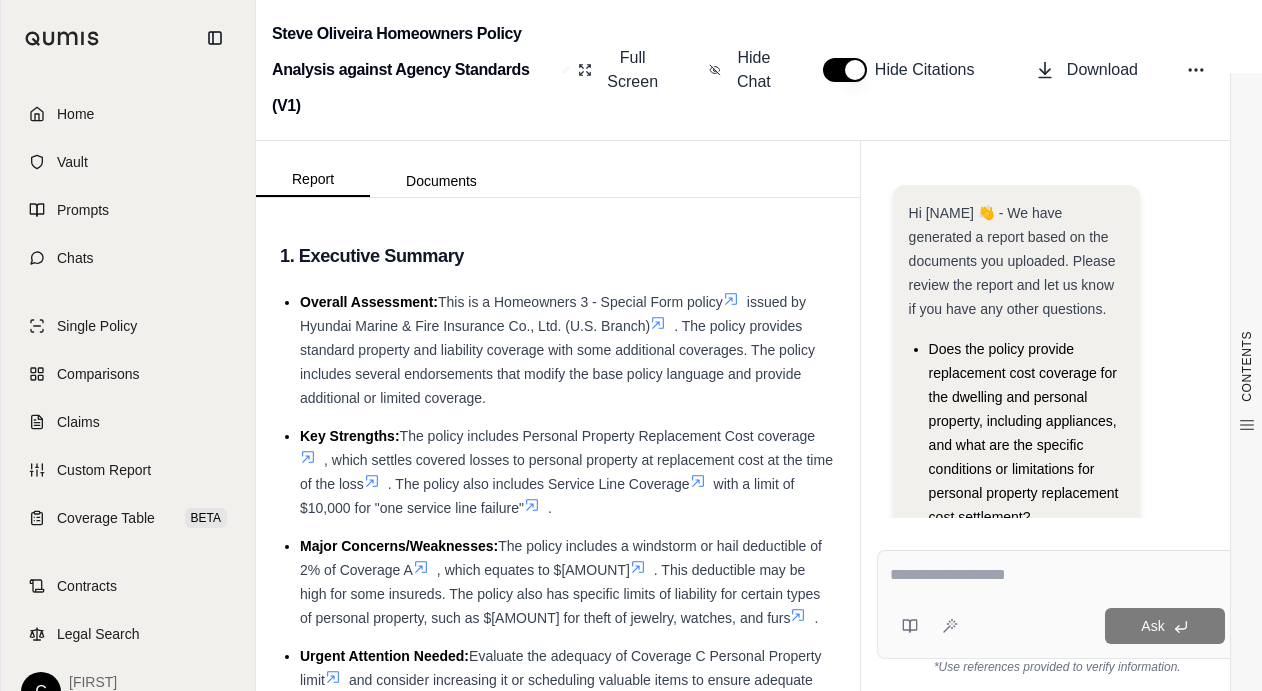 scroll, scrollTop: 0, scrollLeft: 0, axis: both 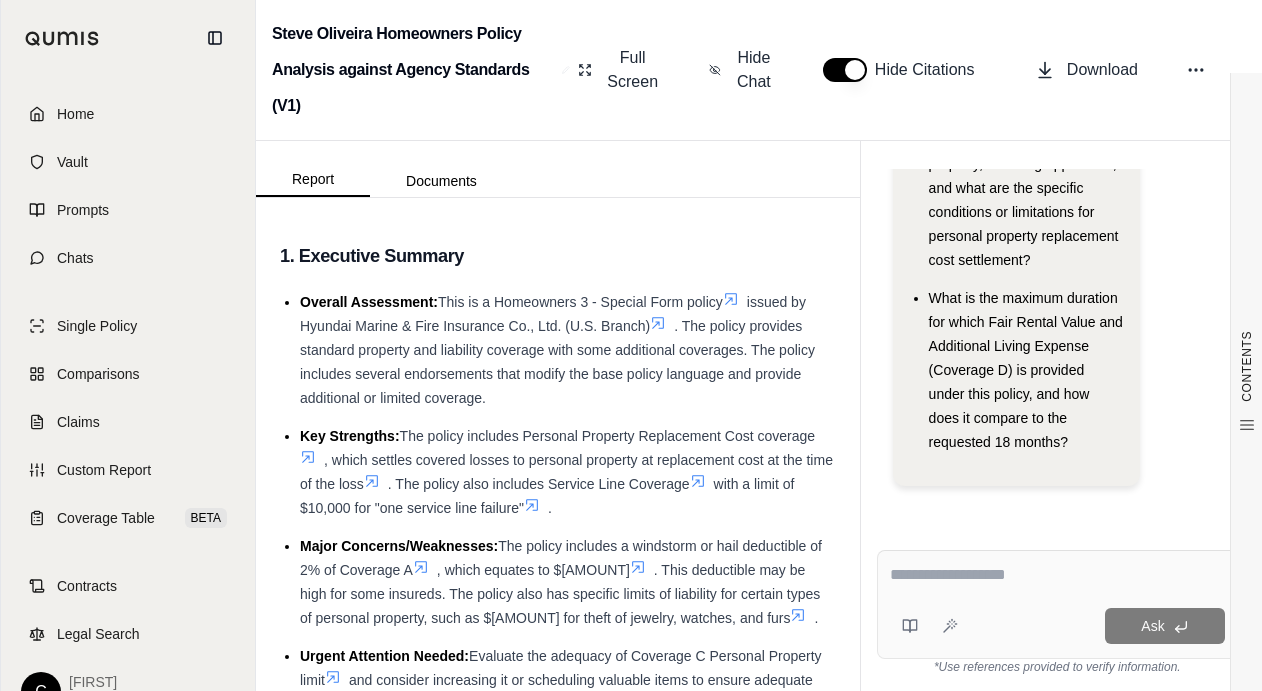 click at bounding box center (1057, 578) 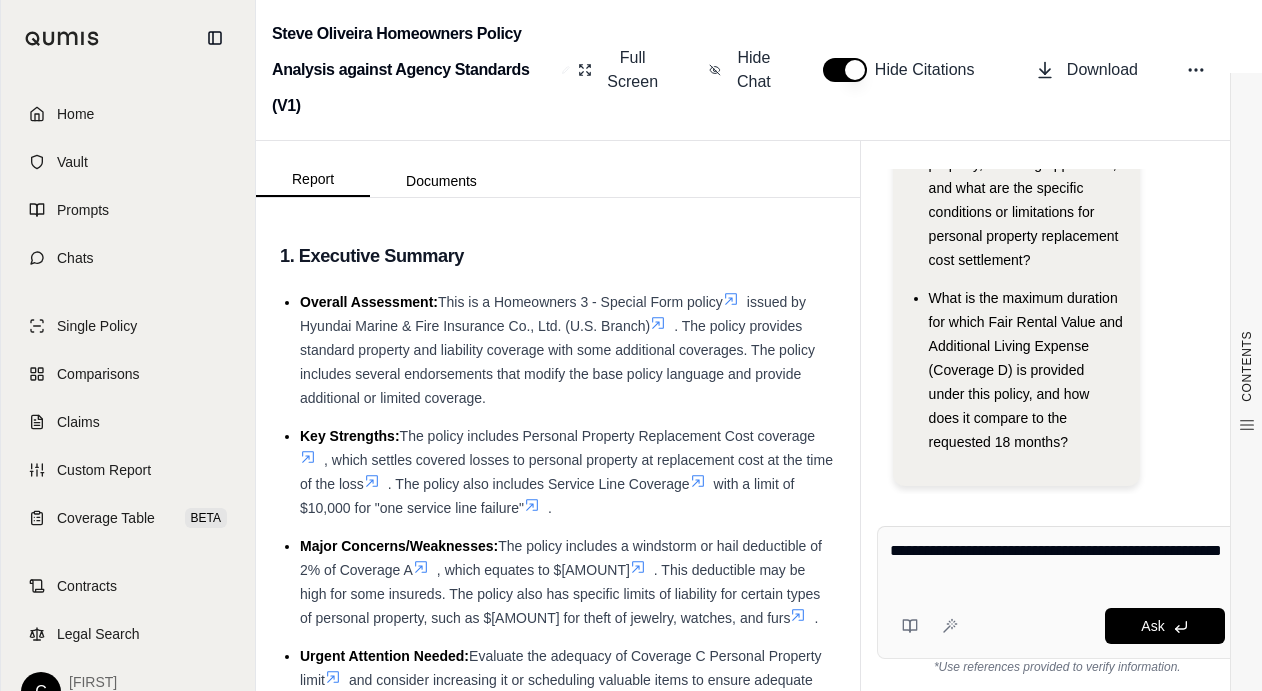 paste on "**********" 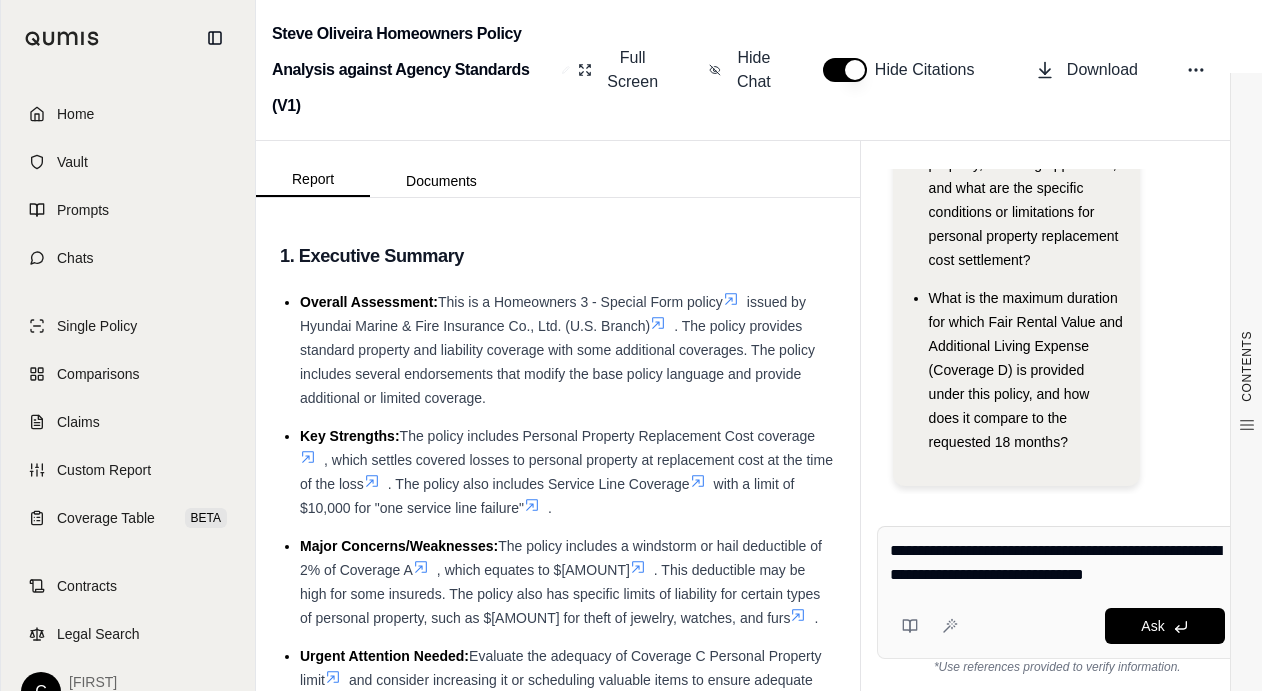 scroll, scrollTop: 404, scrollLeft: 0, axis: vertical 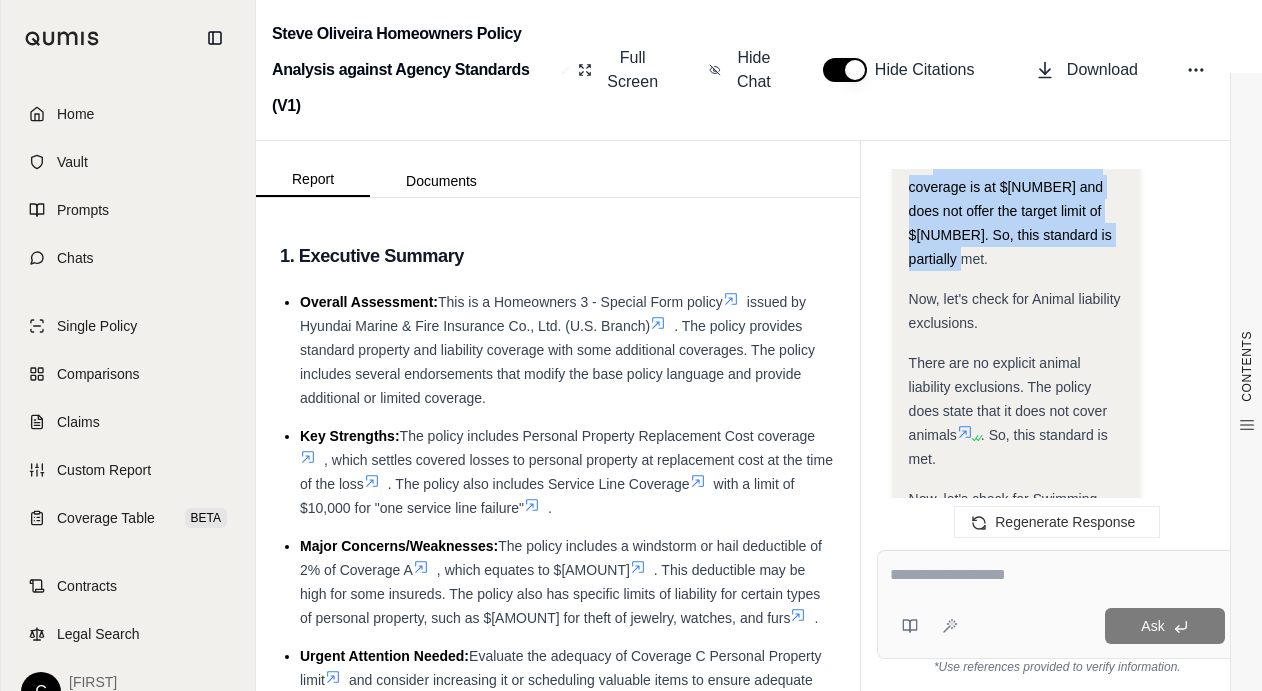 drag, startPoint x: 914, startPoint y: 306, endPoint x: 1015, endPoint y: 265, distance: 109.004585 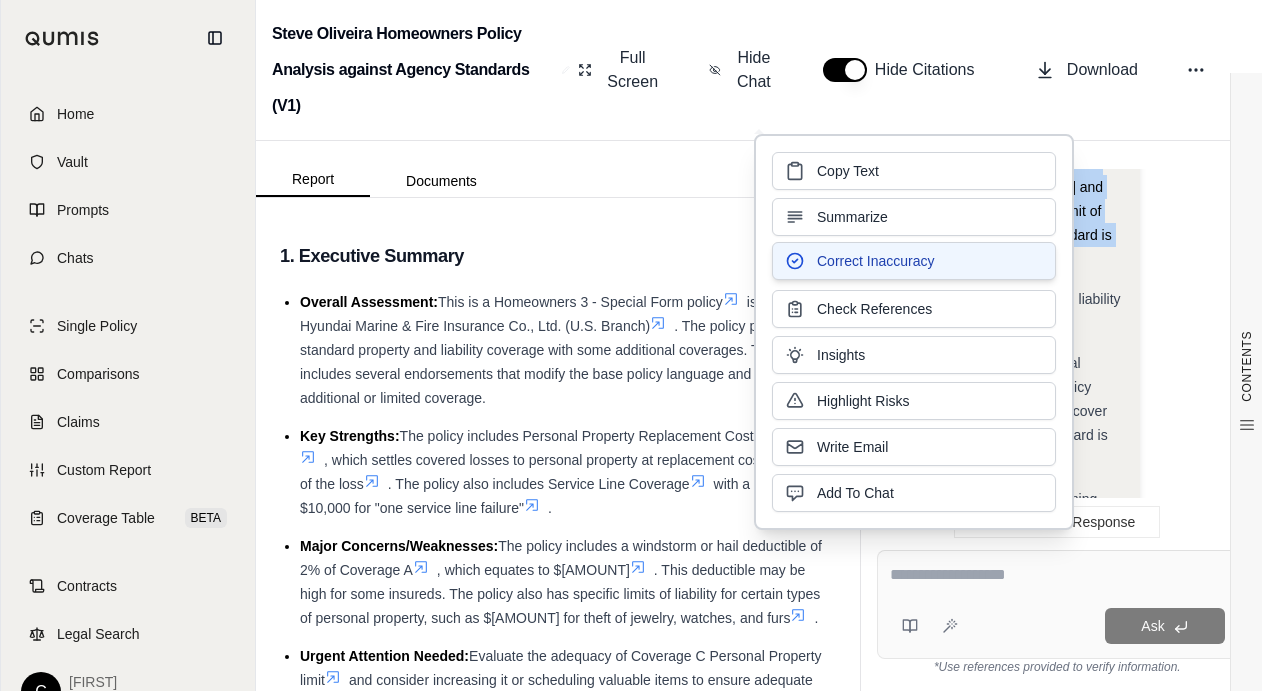 type 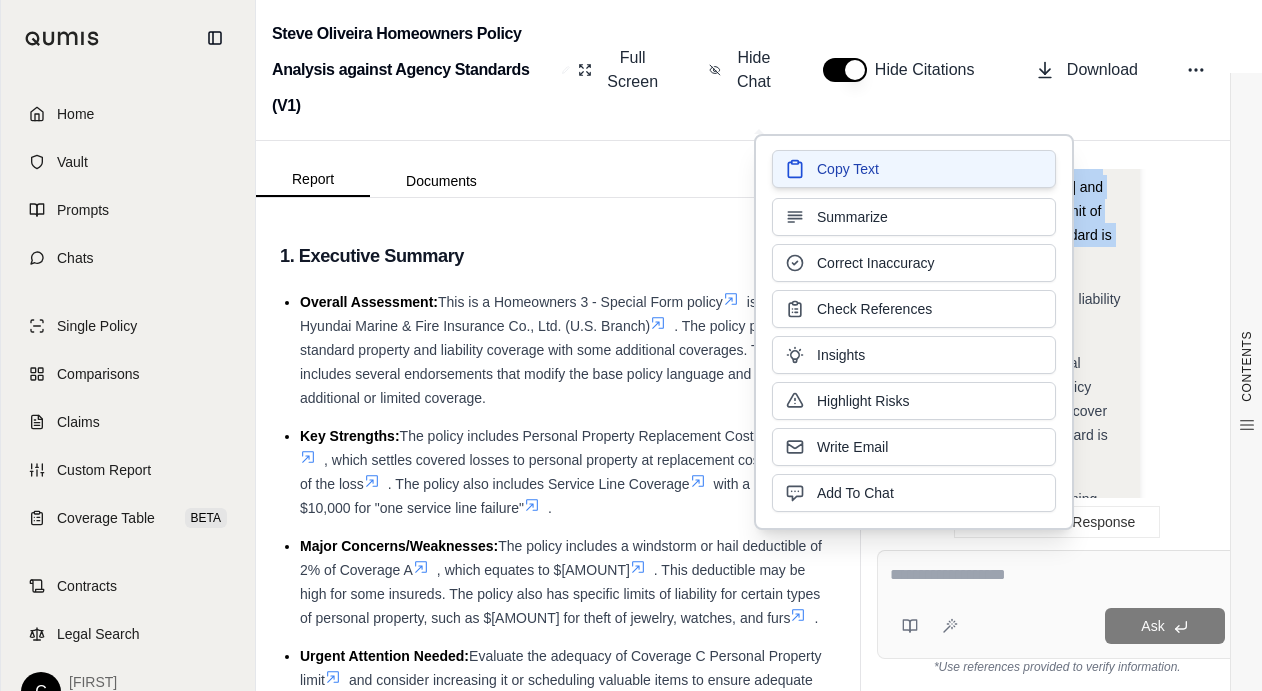click on "Copy Text" at bounding box center [914, 169] 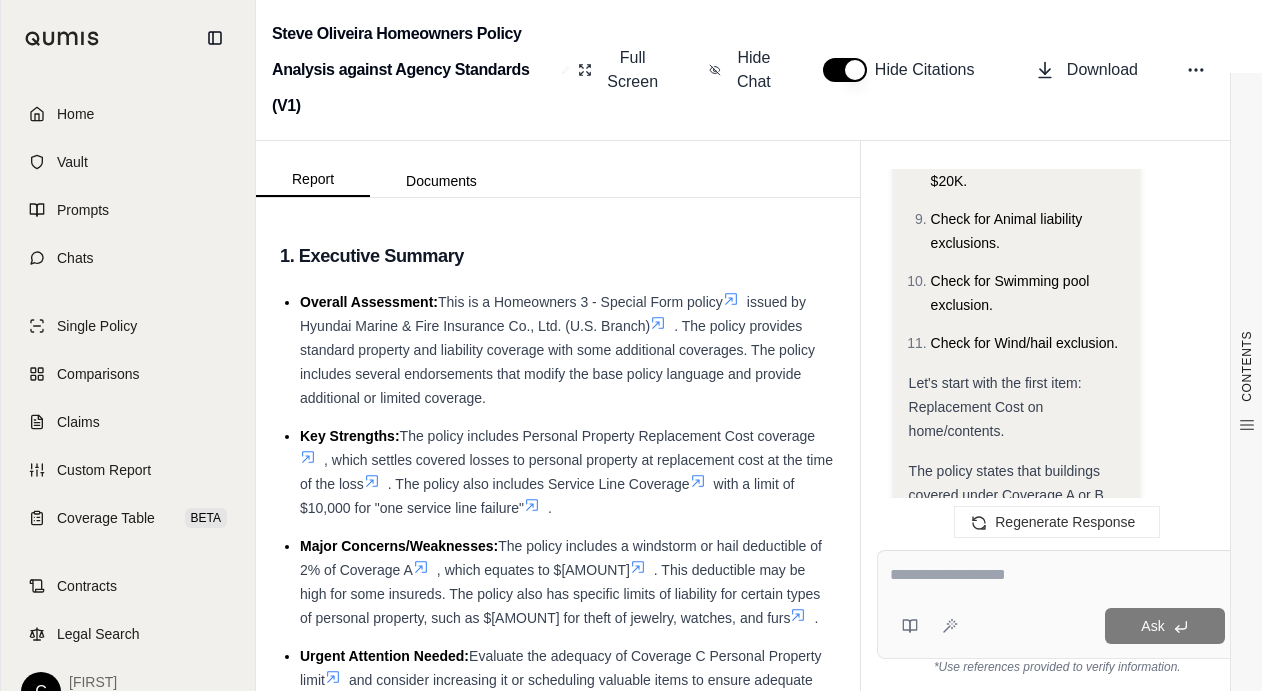 scroll, scrollTop: 2060, scrollLeft: 0, axis: vertical 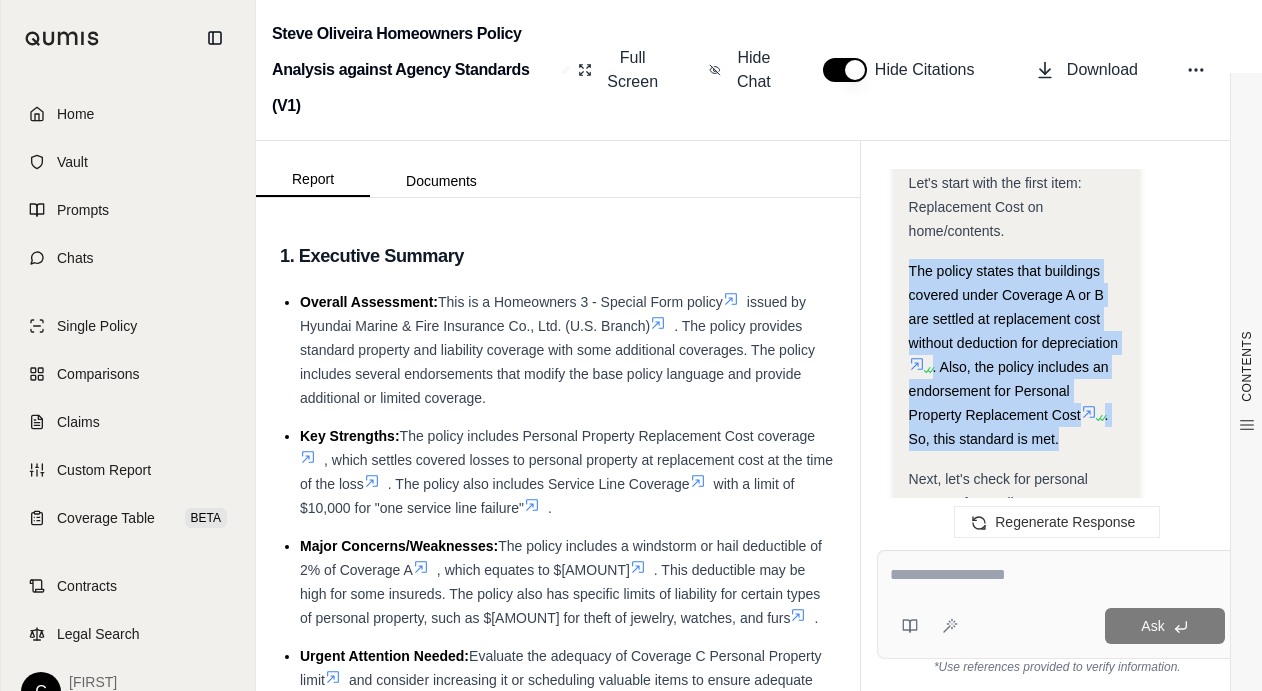 copy on "The policy states that buildings covered under Coverage A or B are settled at replacement cost without deduction for depreciation . Also, the policy includes an endorsement for Personal Property Replacement Cost . So, this standard is met." 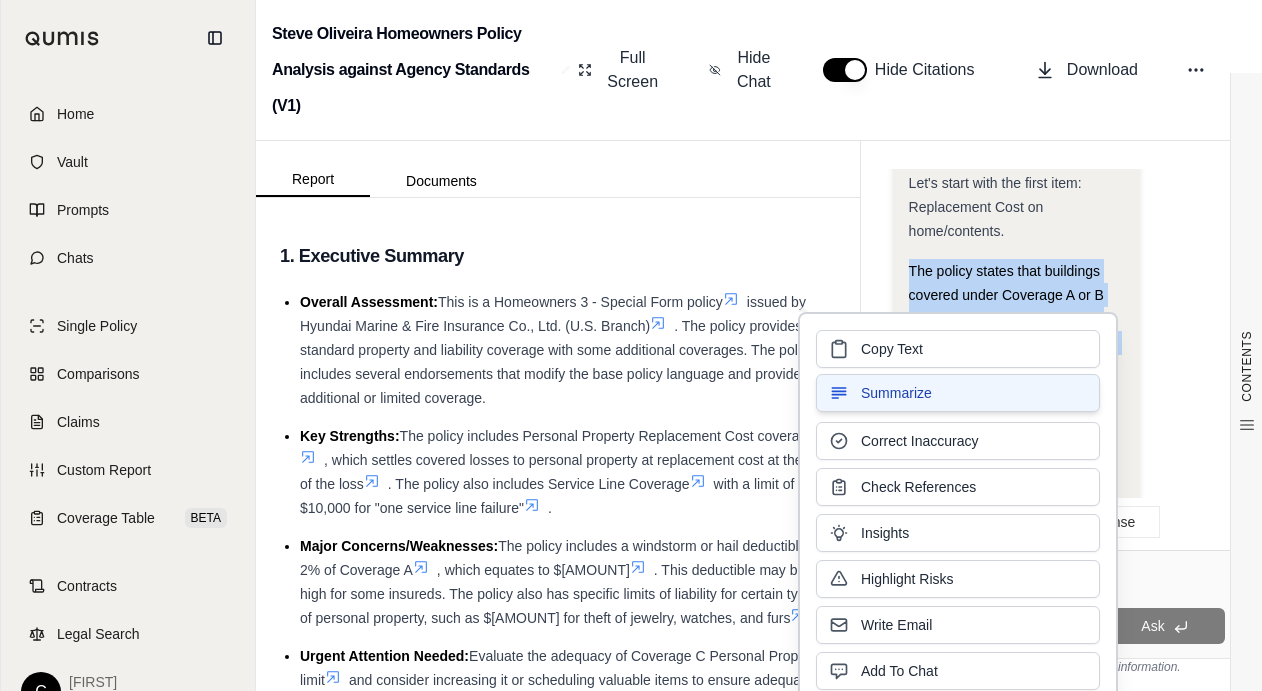 type 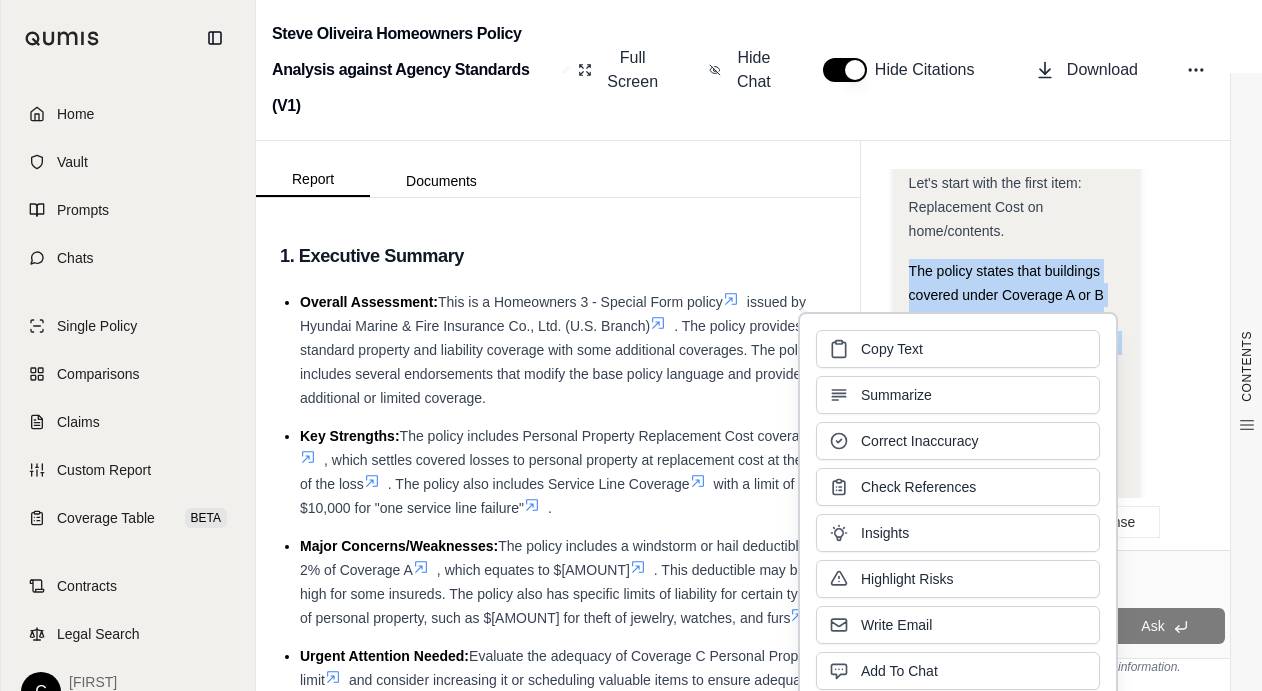 click on "The policy states that buildings covered under Coverage A or B are settled at replacement cost without deduction for depreciation" at bounding box center (1013, 307) 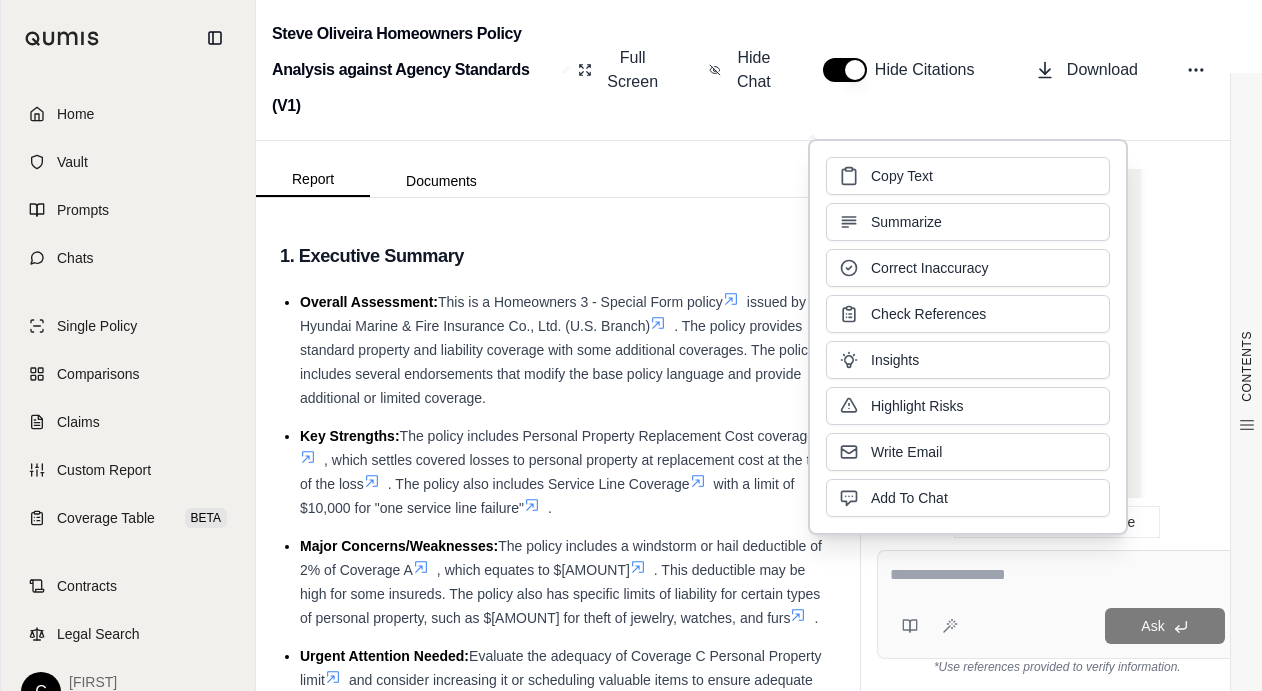 click on "Analysis:
Okay, I need to determine if the Hyundai Marine & Fire Insurance Co., Ltd. (U.S. Branch) policy meets the specified agency standards. I will go through each standard and check if the policy meets it. I will be using the "Policy+Dec+Hyundai-Oliveira (1).pdf" document.
Here's the plan:
Check for Replacement Cost on home/contents.
Check for personal property for appliances on replacement cost.
Check for Fair Rental Value at least 18 months.
Check for Mold $10,000 property $50,000 liability.
Check for Water/sewer backup up $10,000+.
Check for Property Deductible $2,500.
Check for Equipment Breakdown.
Check for Service Line - Minimum $10K. Try to offer $20K.
Check for Animal liability exclusions.
Check for Swimming pool exclusion.
Check for Wind/hail exclusion.
Let's start with the first item: Replacement Cost on home/contents.
The policy states that buildings covered under Coverage A or B are settled at replacement cost without deduction for depreciation" at bounding box center [1057, 1332] 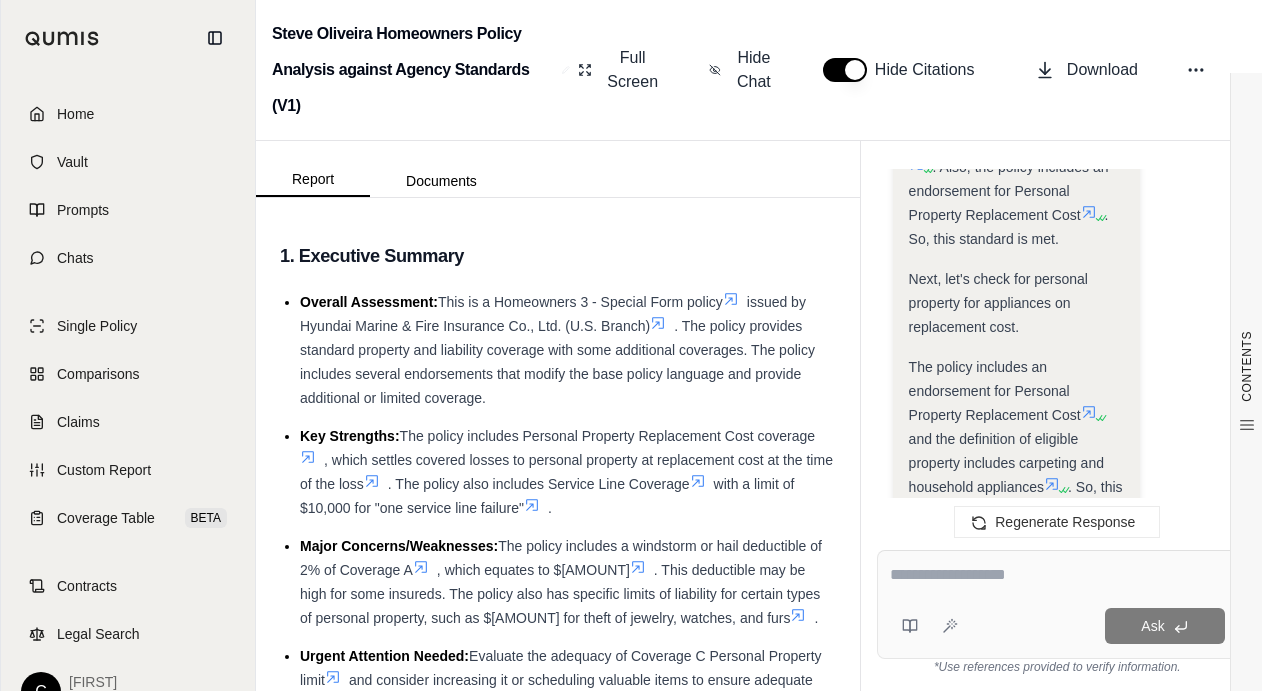 scroll, scrollTop: 2360, scrollLeft: 0, axis: vertical 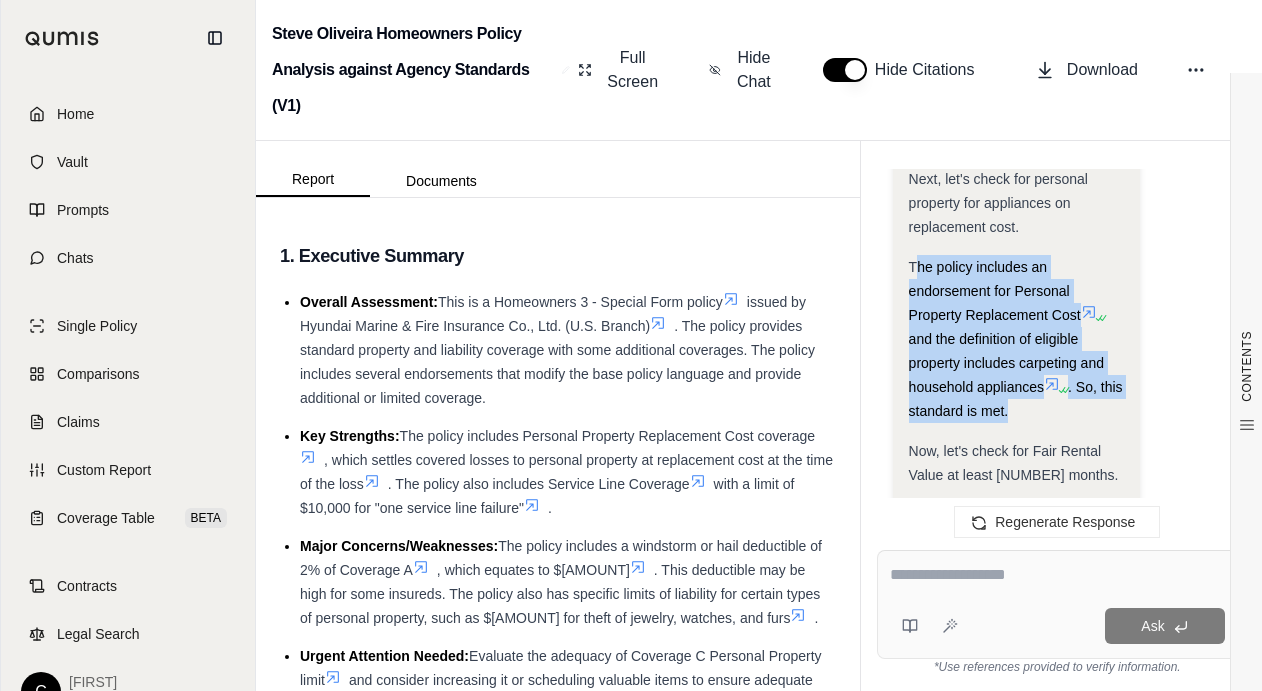 drag, startPoint x: 917, startPoint y: 269, endPoint x: 1034, endPoint y: 407, distance: 180.92264 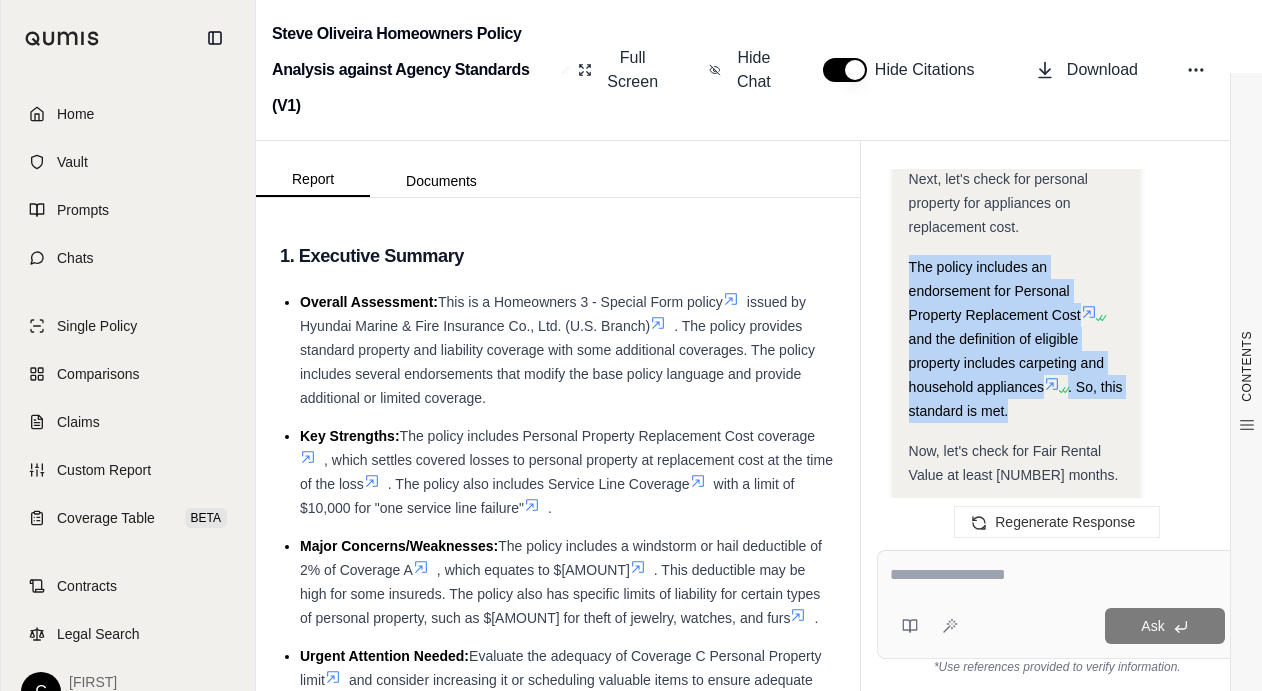 drag, startPoint x: 947, startPoint y: 277, endPoint x: 1039, endPoint y: 417, distance: 167.52313 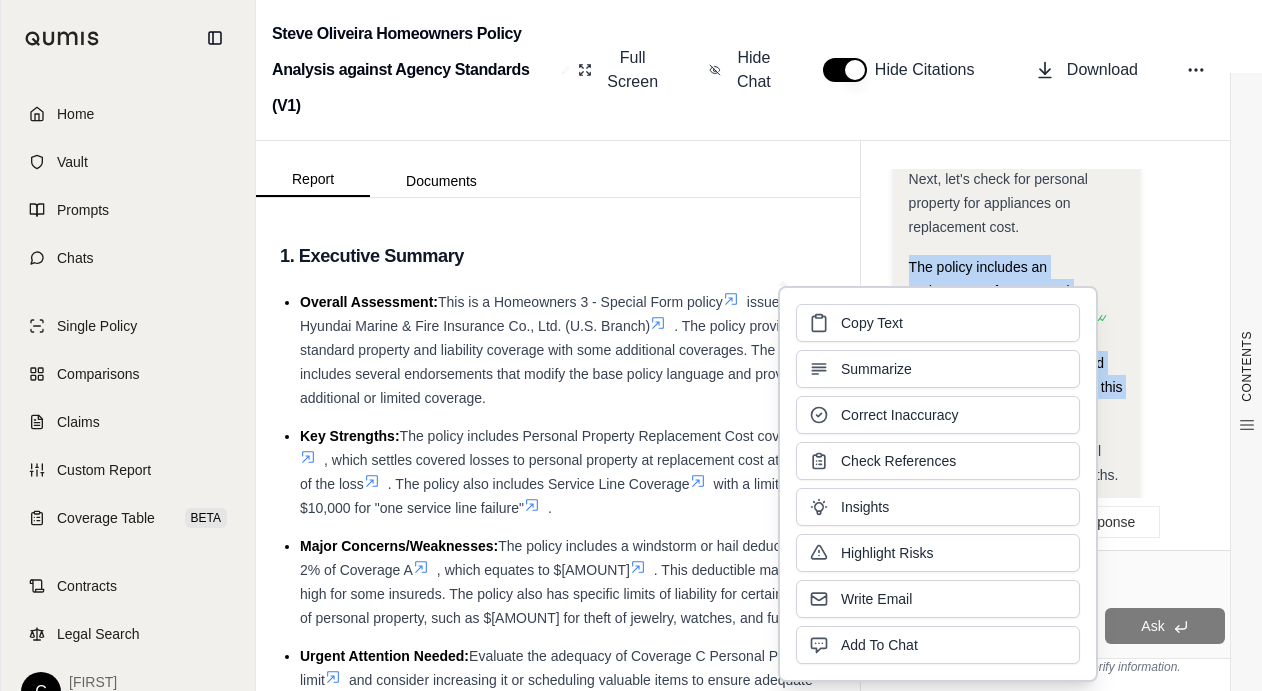 click on "Copy Text" at bounding box center [938, 323] 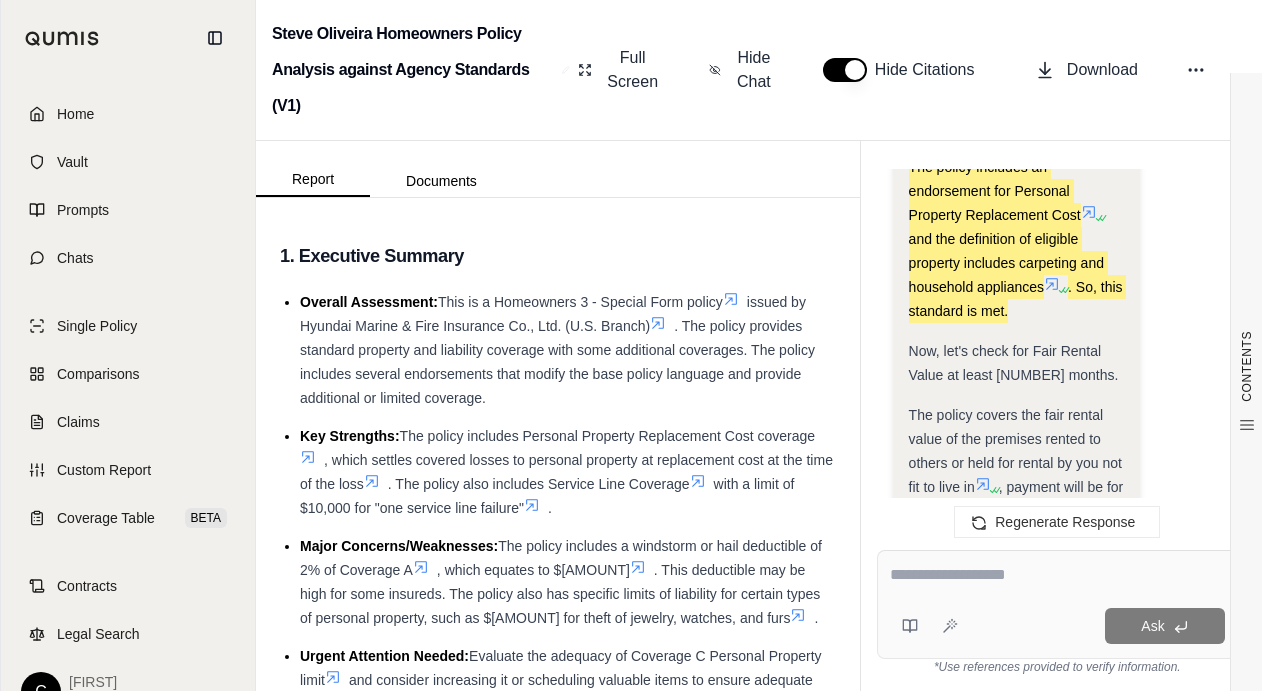 scroll, scrollTop: 2560, scrollLeft: 0, axis: vertical 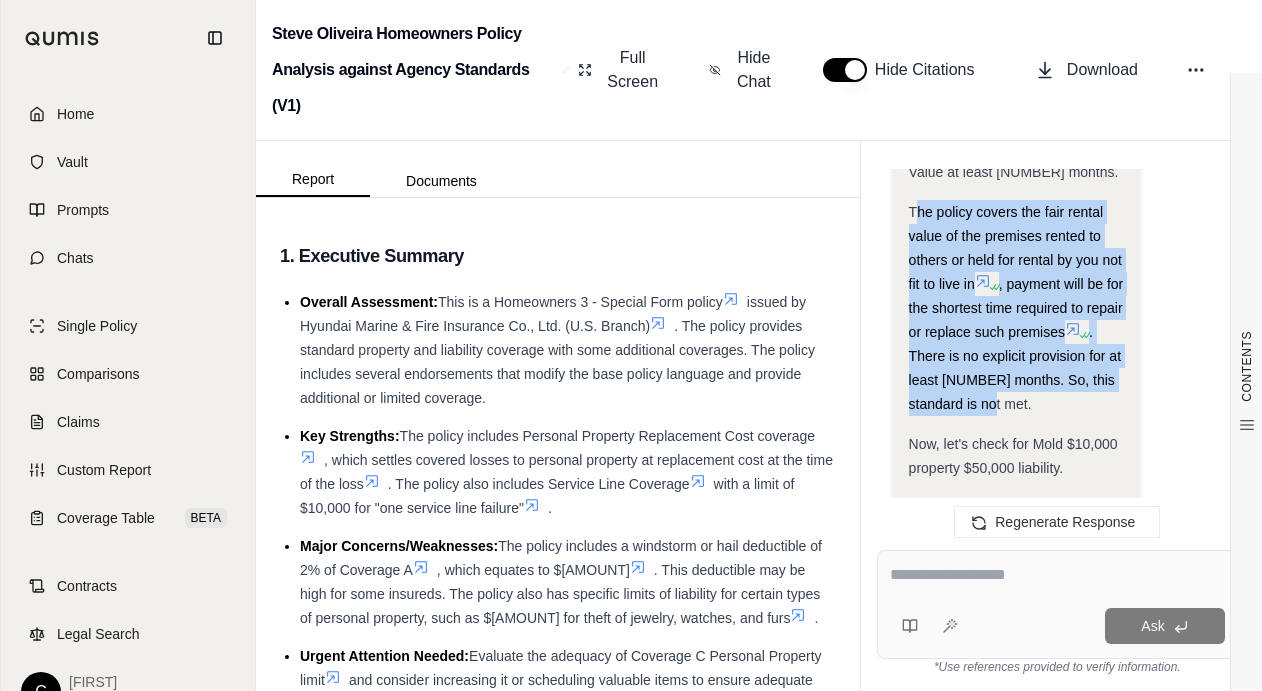 drag, startPoint x: 916, startPoint y: 320, endPoint x: 1048, endPoint y: 397, distance: 152.81688 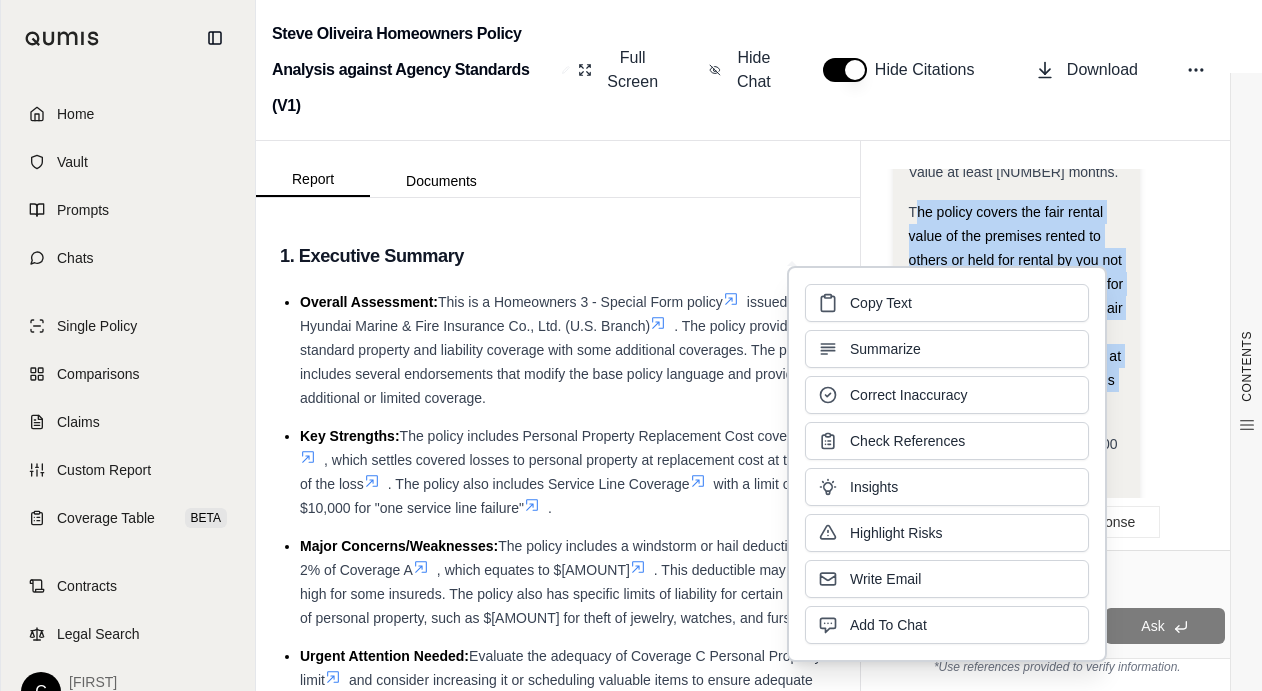 type 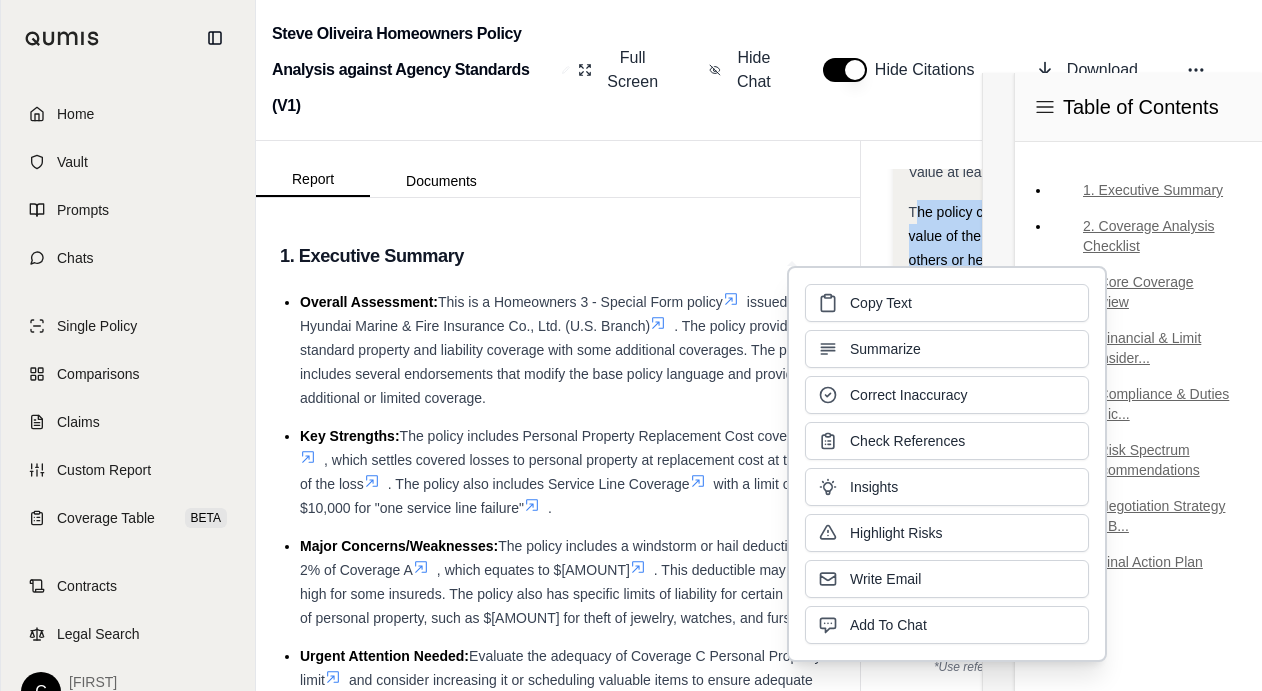 click on "The policy covers the fair rental value of the premises rented to others or held for rental by you not fit to live in" at bounding box center (1015, 248) 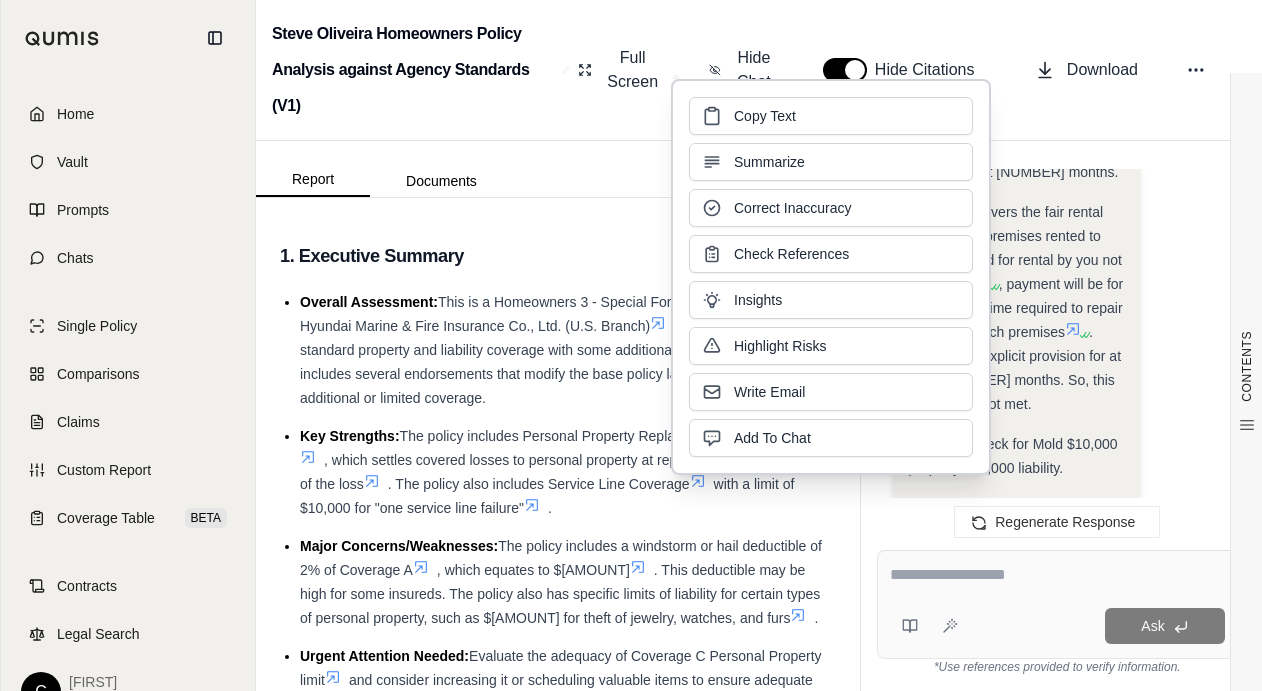 click on "Regenerate Response" at bounding box center [1057, 522] 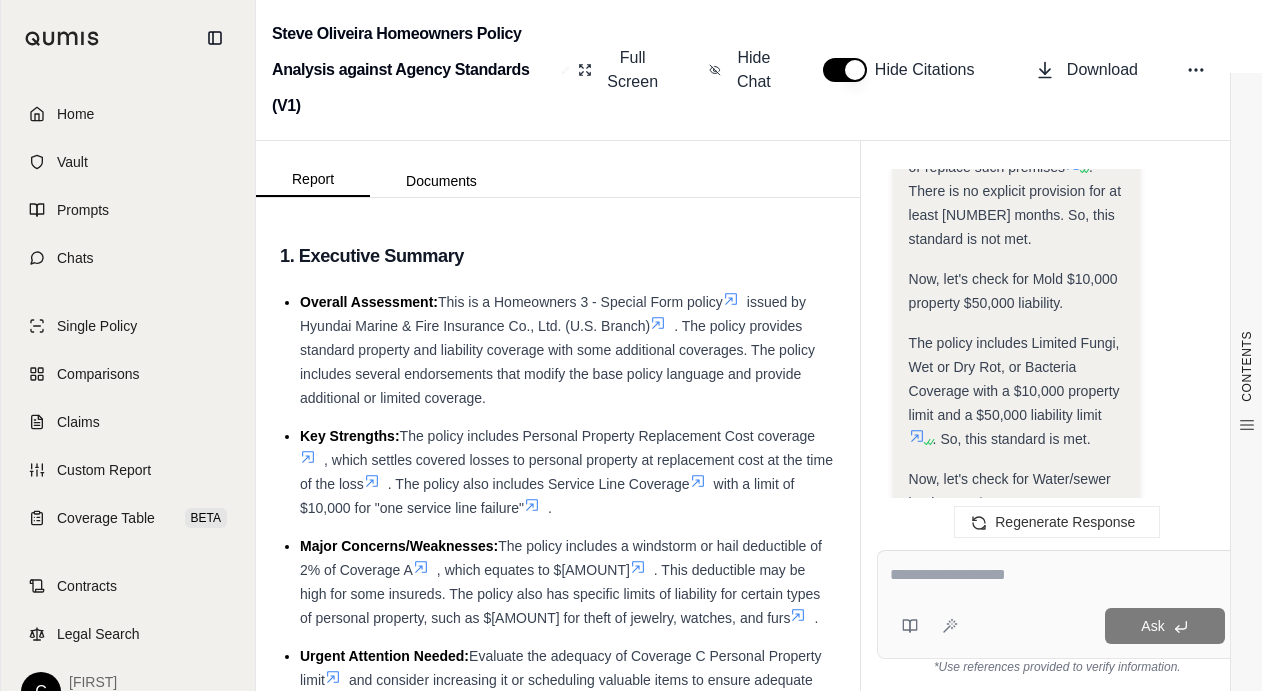 scroll, scrollTop: 2863, scrollLeft: 0, axis: vertical 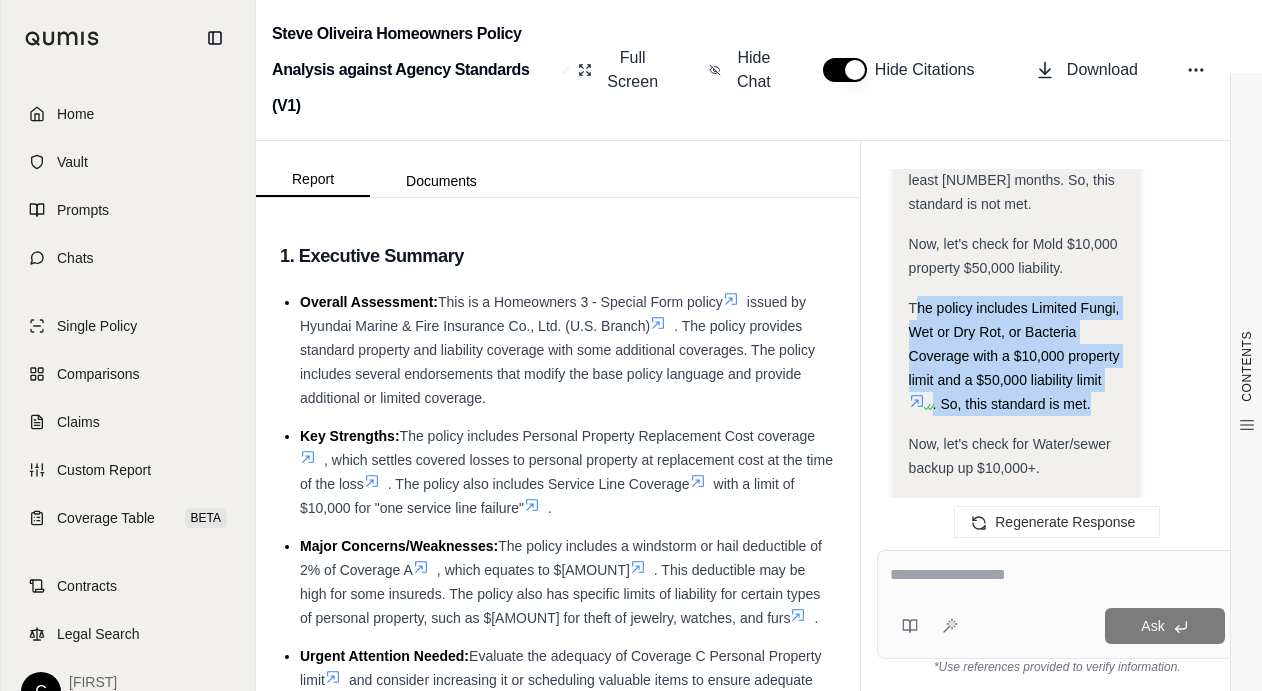 drag, startPoint x: 913, startPoint y: 314, endPoint x: 1093, endPoint y: 397, distance: 198.21452 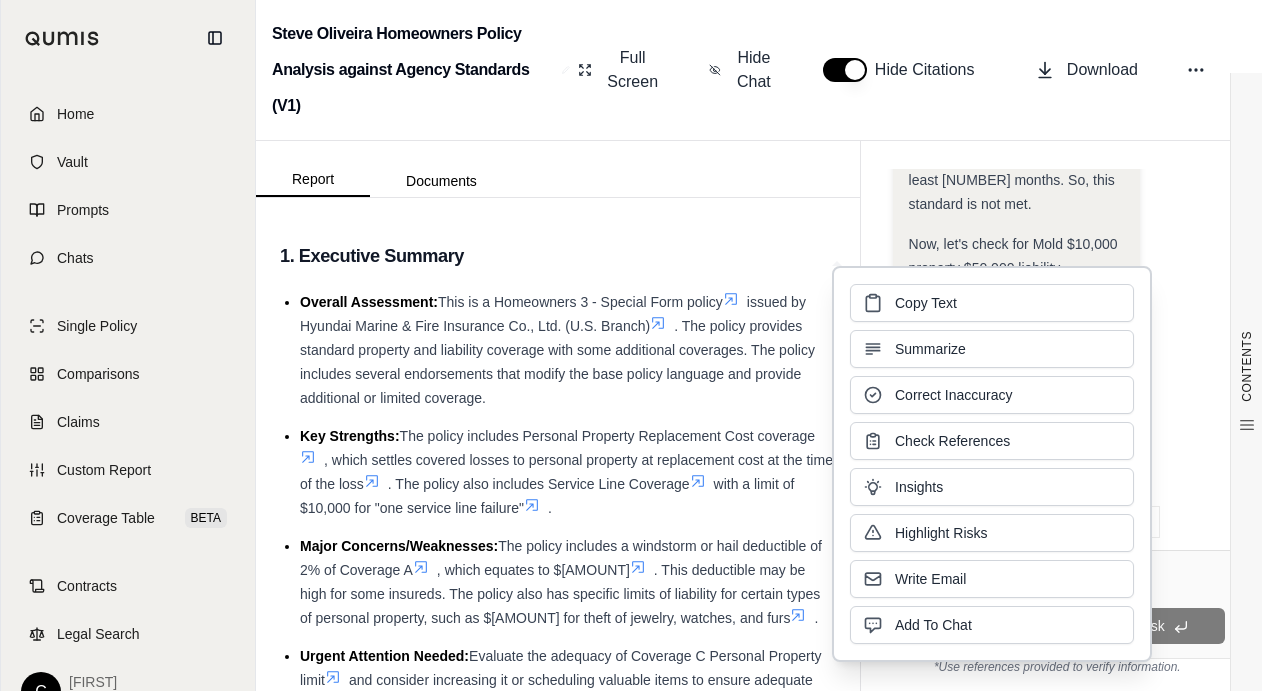 click on "Now, let's check for Mold $10,000 property $50,000 liability." at bounding box center [1013, 256] 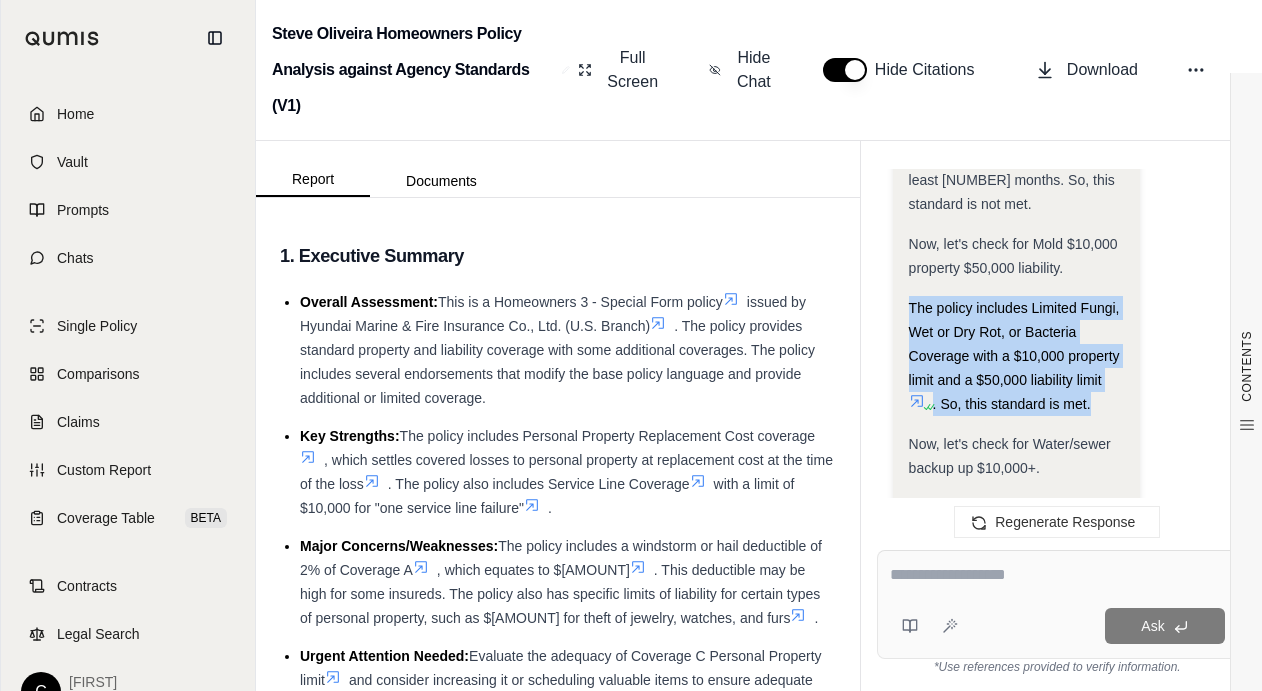 drag, startPoint x: 912, startPoint y: 307, endPoint x: 1095, endPoint y: 397, distance: 203.9338 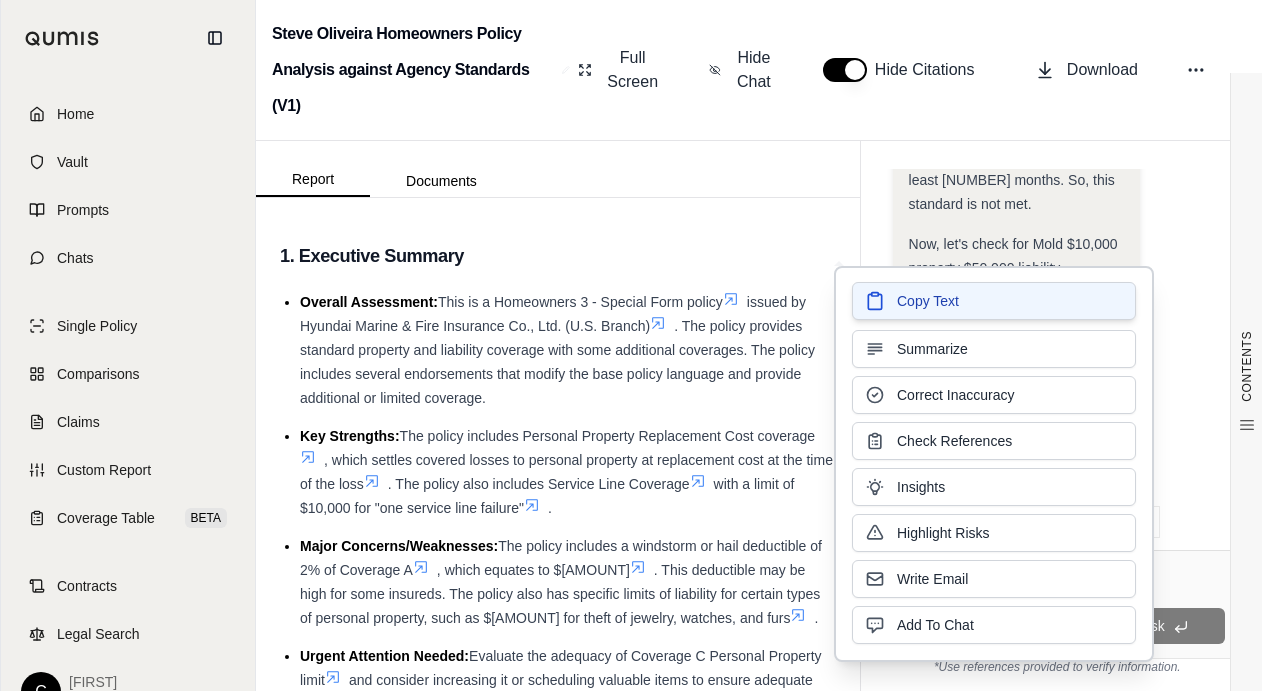 drag, startPoint x: 960, startPoint y: 307, endPoint x: 316, endPoint y: 390, distance: 649.3266 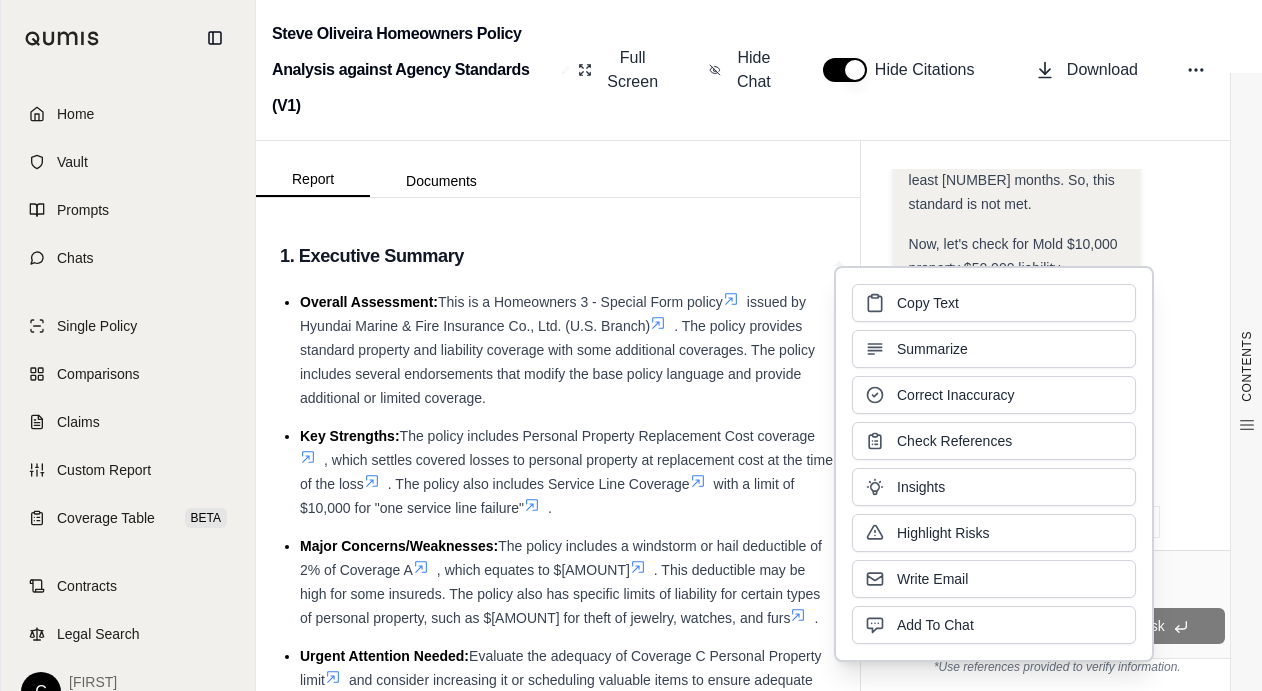 click on "Copy Text" at bounding box center [994, 303] 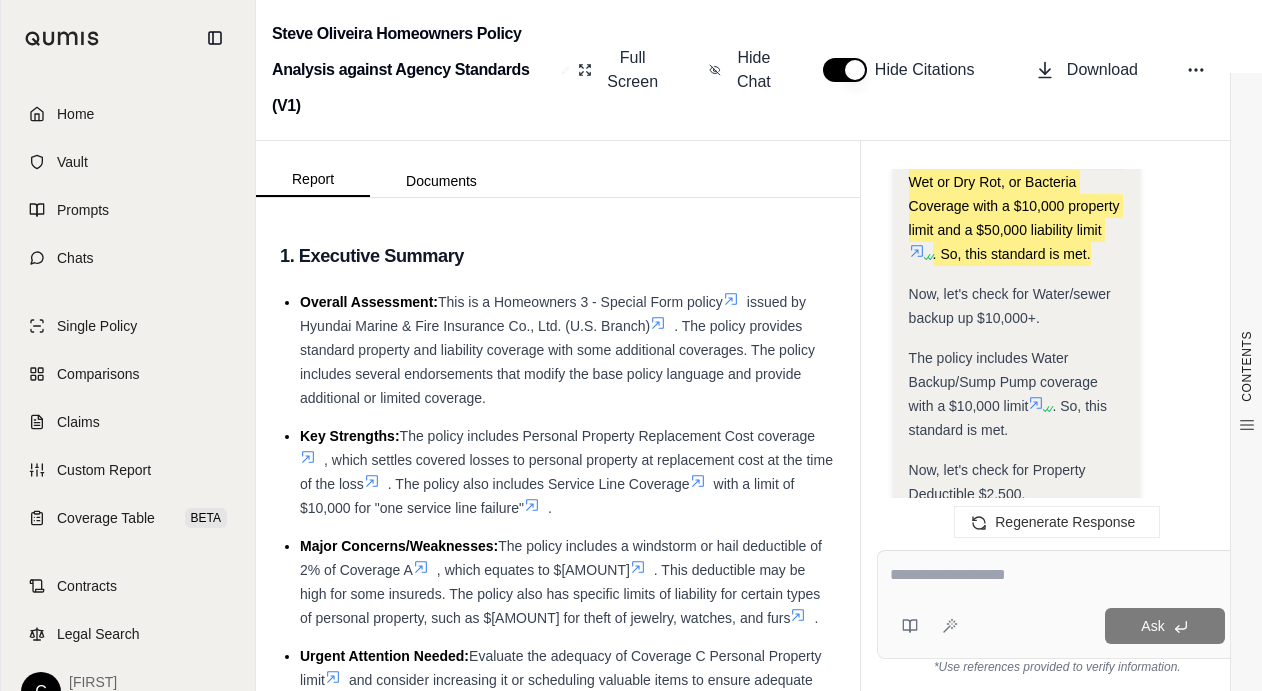 scroll, scrollTop: 3063, scrollLeft: 0, axis: vertical 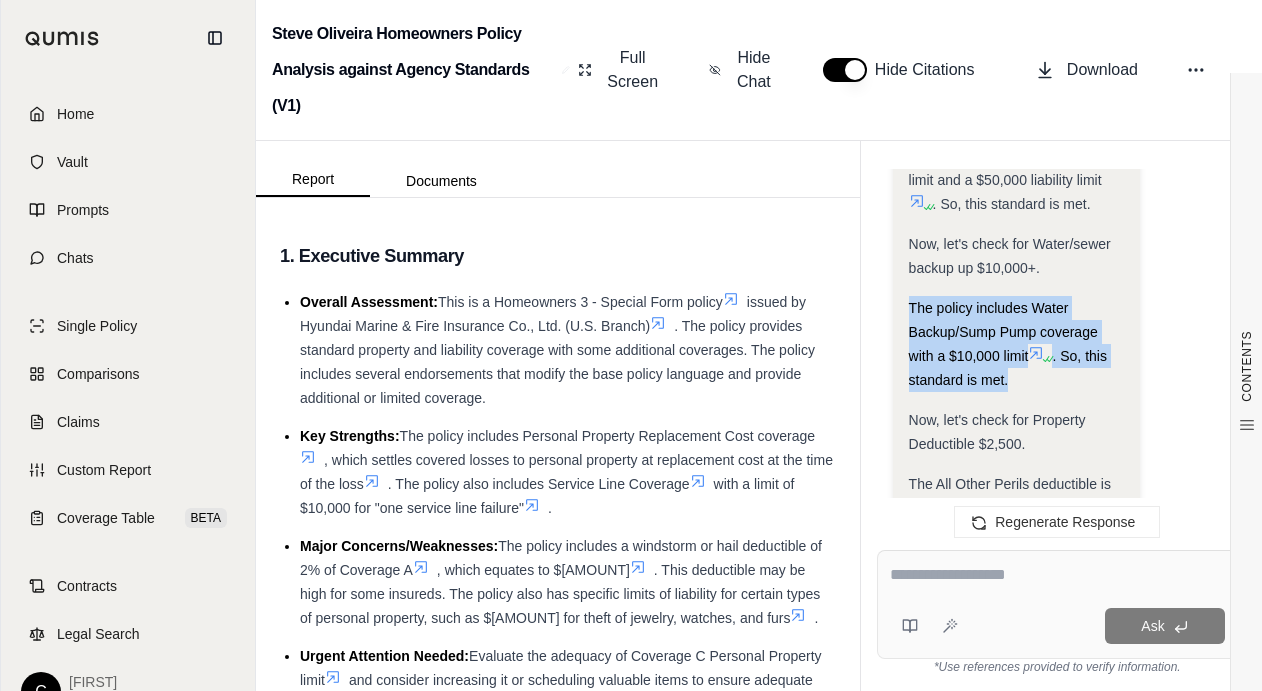drag, startPoint x: 1011, startPoint y: 382, endPoint x: 908, endPoint y: 308, distance: 126.82665 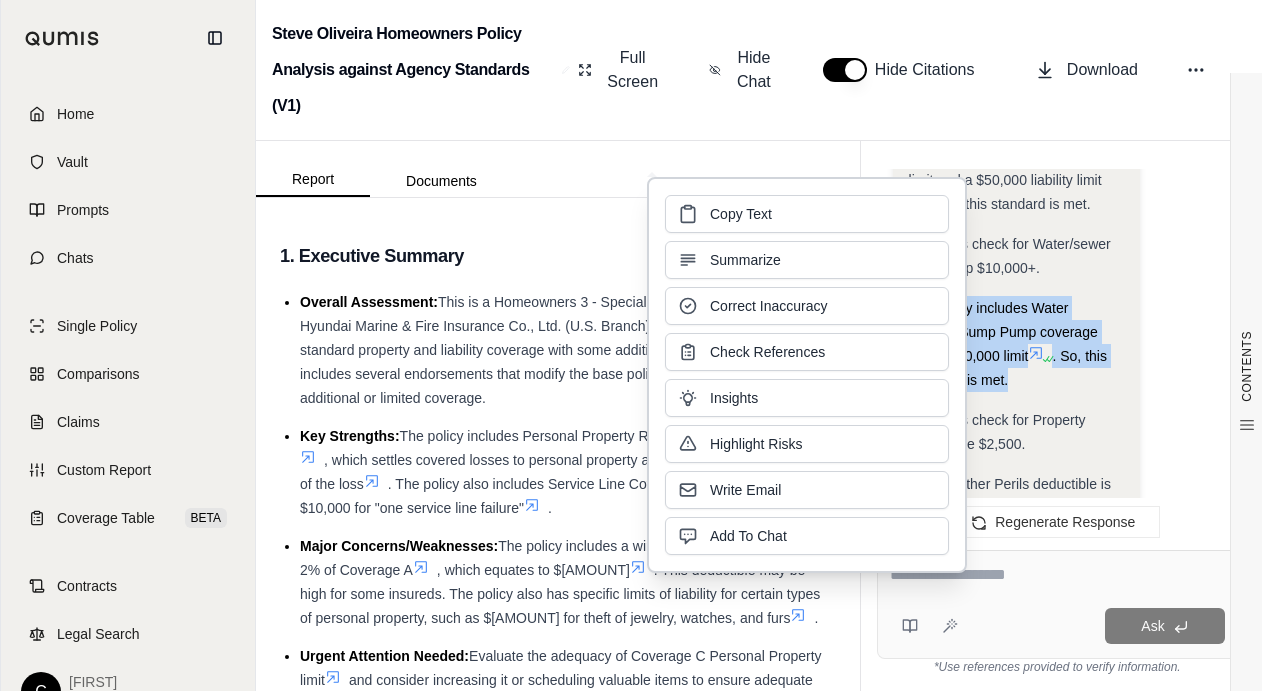 type 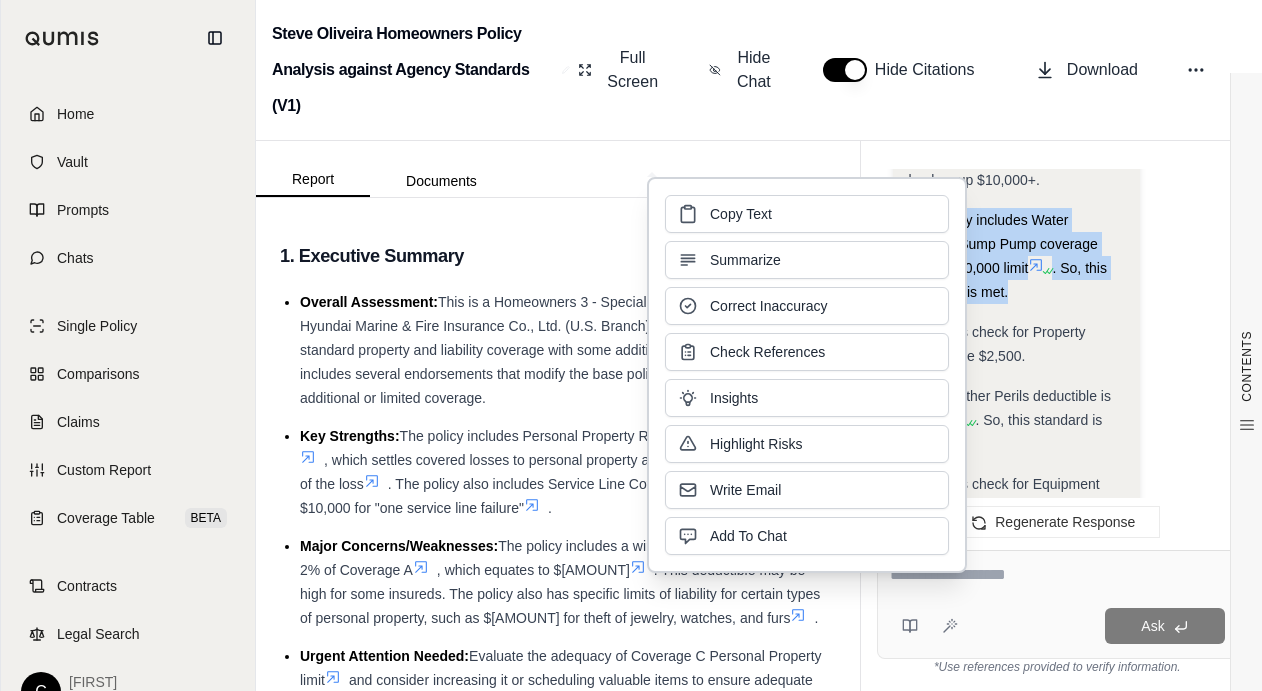 scroll, scrollTop: 3163, scrollLeft: 0, axis: vertical 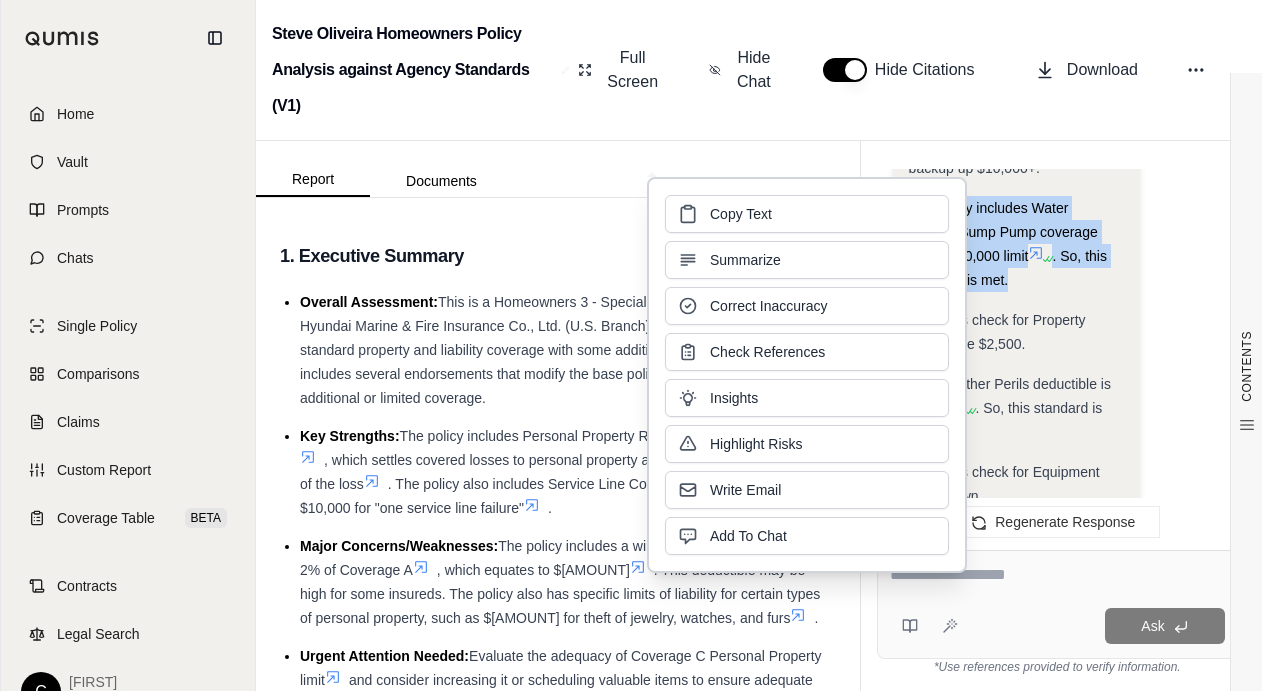 click on ". So, this standard is not met." at bounding box center [1006, 420] 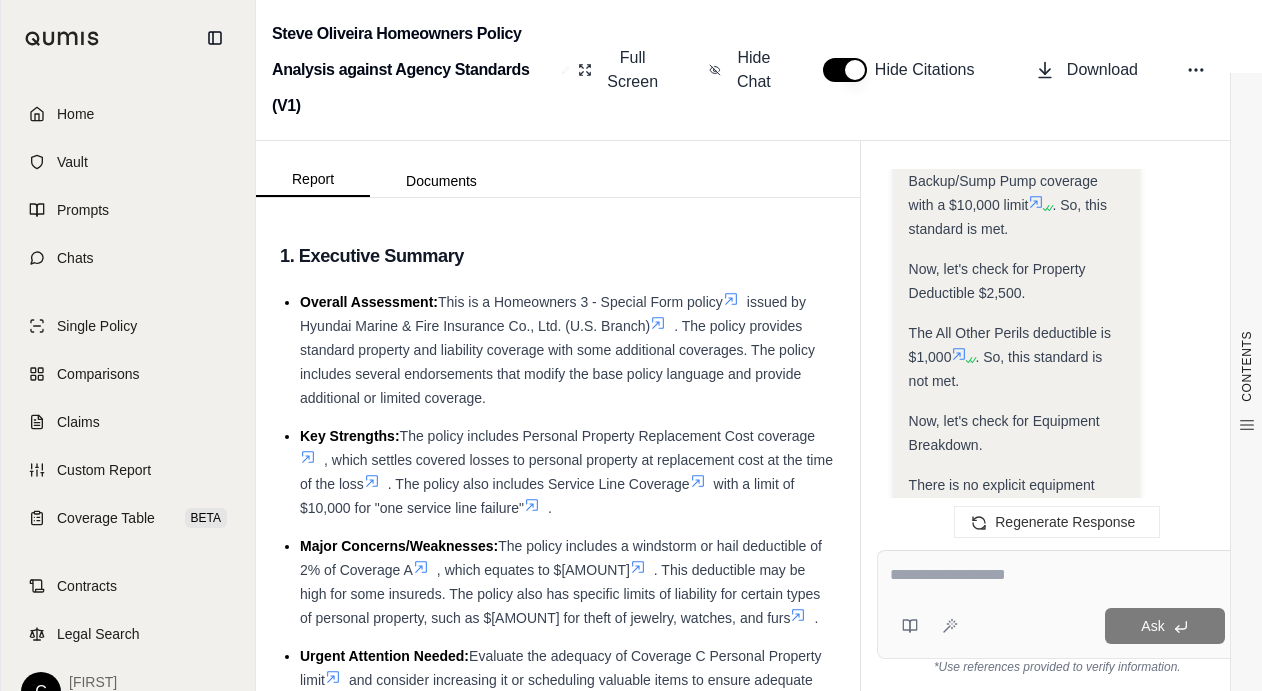 scroll, scrollTop: 3263, scrollLeft: 0, axis: vertical 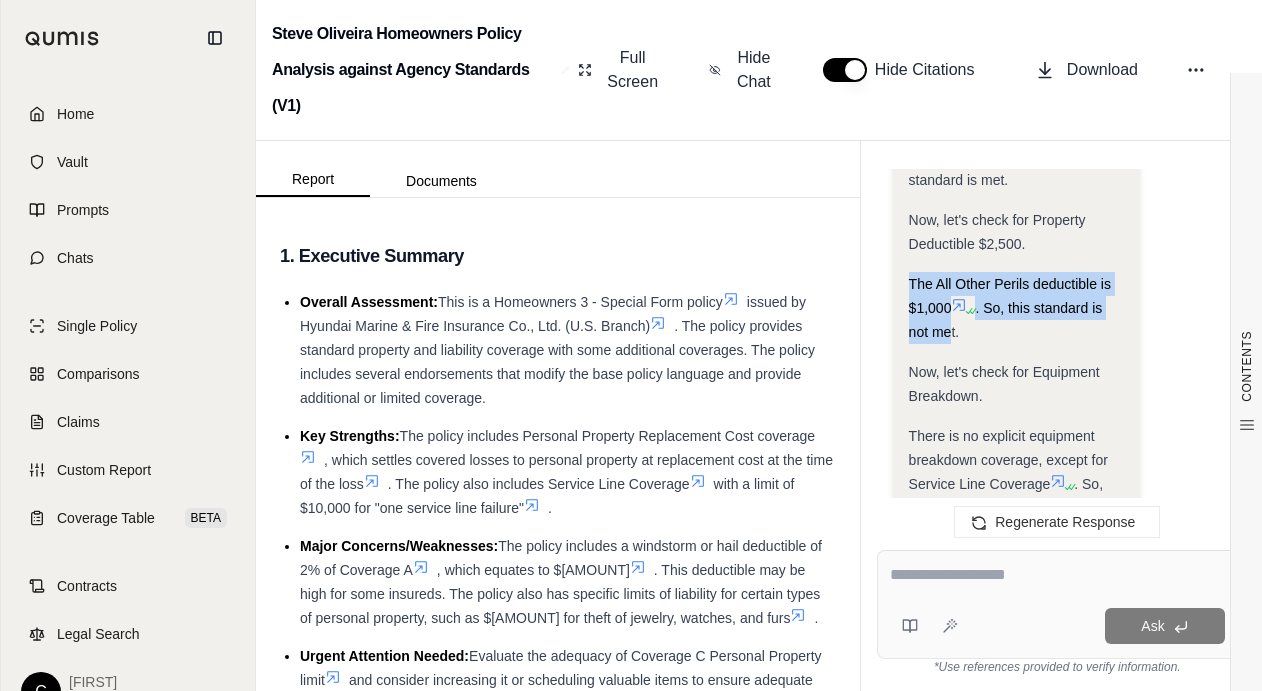 copy on "The All Other Perils deductible is $[AMOUNT]. So, this standard is not me" 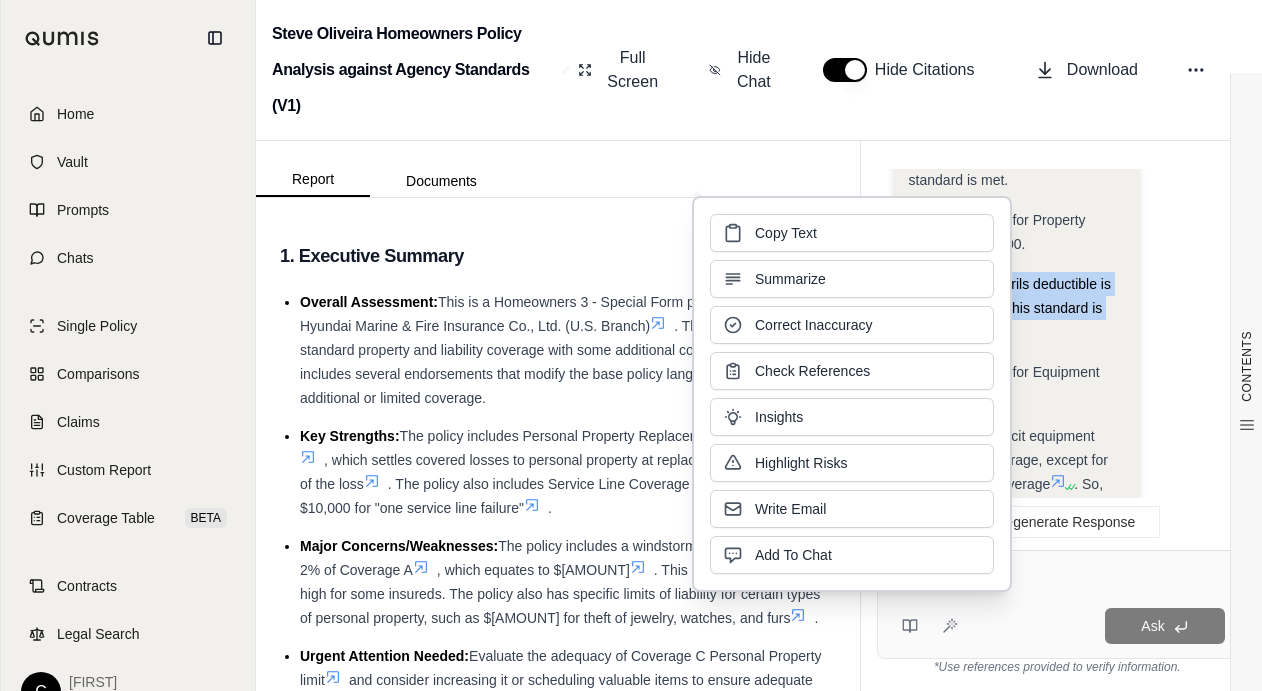 click on "Ask" at bounding box center (1057, 604) 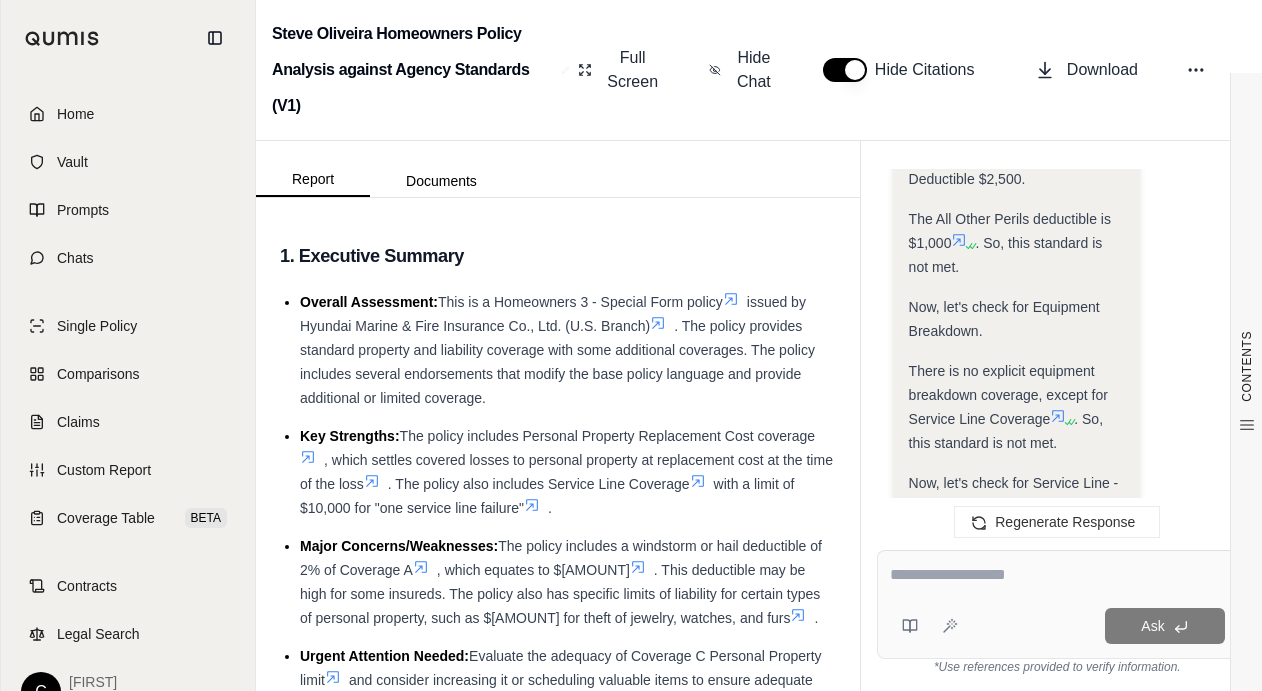 scroll, scrollTop: 3363, scrollLeft: 0, axis: vertical 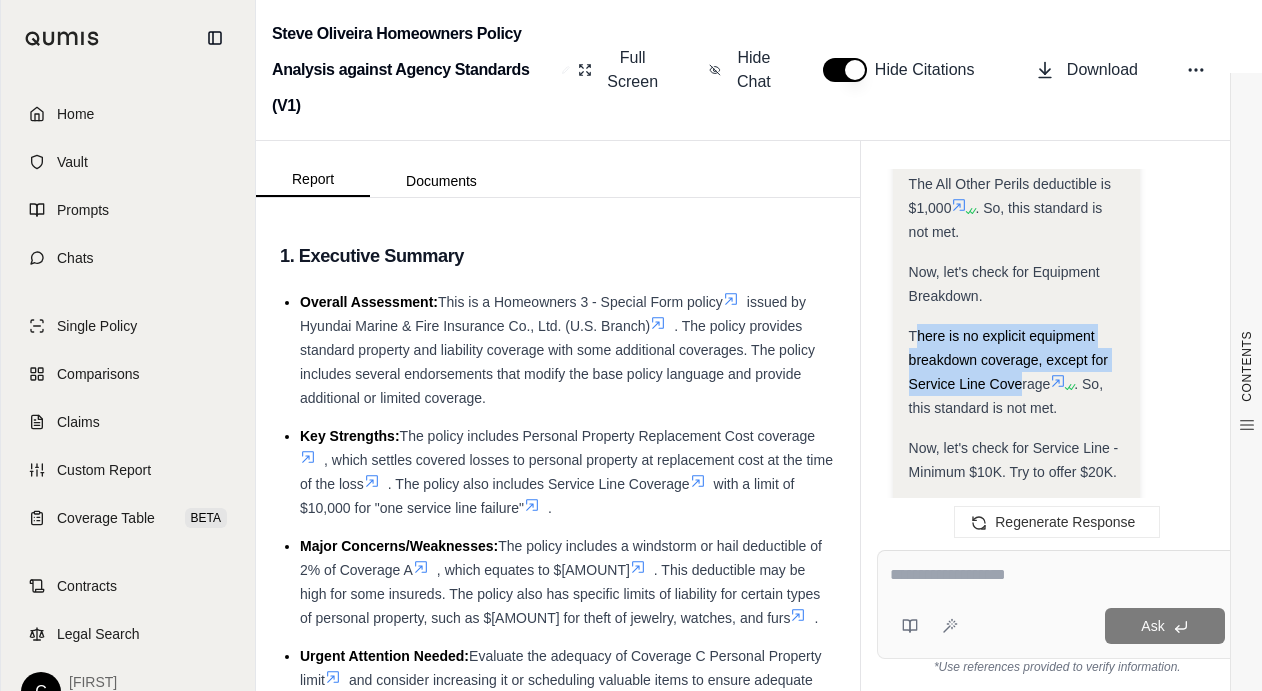 drag, startPoint x: 913, startPoint y: 340, endPoint x: 1024, endPoint y: 386, distance: 120.15407 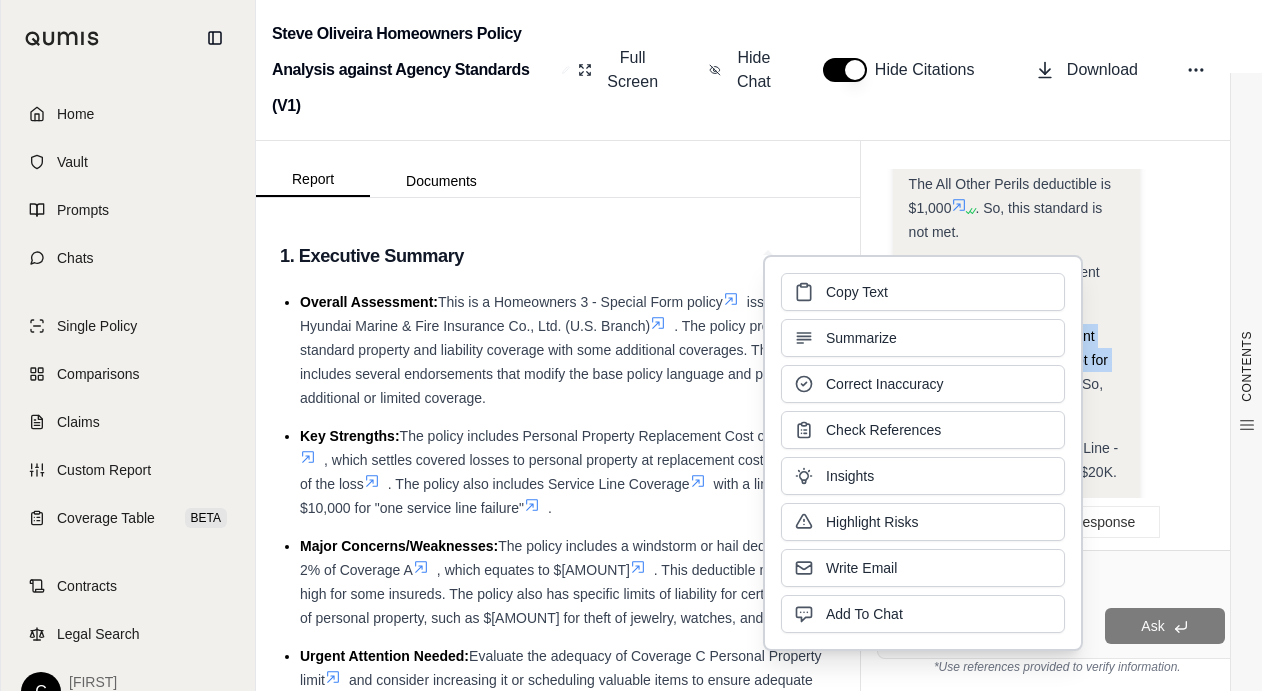 click on "Analysis:
Okay, I need to determine if the Hyundai Marine & Fire Insurance Co., Ltd. (U.S. Branch) policy meets the specified agency standards. I will go through each standard and check if the policy meets it. I will be using the "Policy+Dec+Hyundai-Oliveira (1).pdf" document.
Here's the plan:
Check for Replacement Cost on home/contents.
Check for personal property for appliances on replacement cost.
Check for Fair Rental Value at least 18 months.
Check for Mold $10,000 property $50,000 liability.
Check for Water/sewer backup up $10,000+.
Check for Property Deductible $2,500.
Check for Equipment Breakdown.
Check for Service Line - Minimum $10K. Try to offer $20K.
Check for Animal liability exclusions.
Check for Swimming pool exclusion.
Check for Wind/hail exclusion.
Let's start with the first item: Replacement Cost on home/contents.
The policy states that buildings covered under Coverage A or B are settled at replacement cost without deduction for depreciation" at bounding box center [1016, 21] 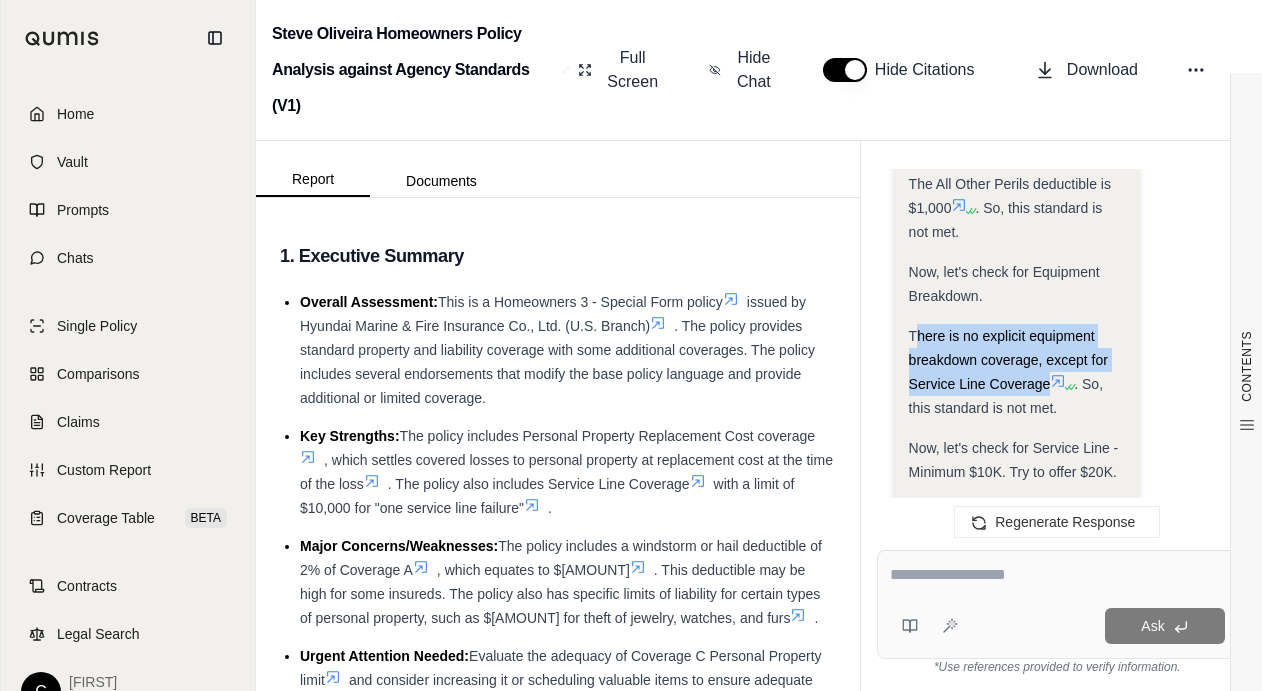 drag, startPoint x: 961, startPoint y: 355, endPoint x: 1018, endPoint y: 378, distance: 61.46544 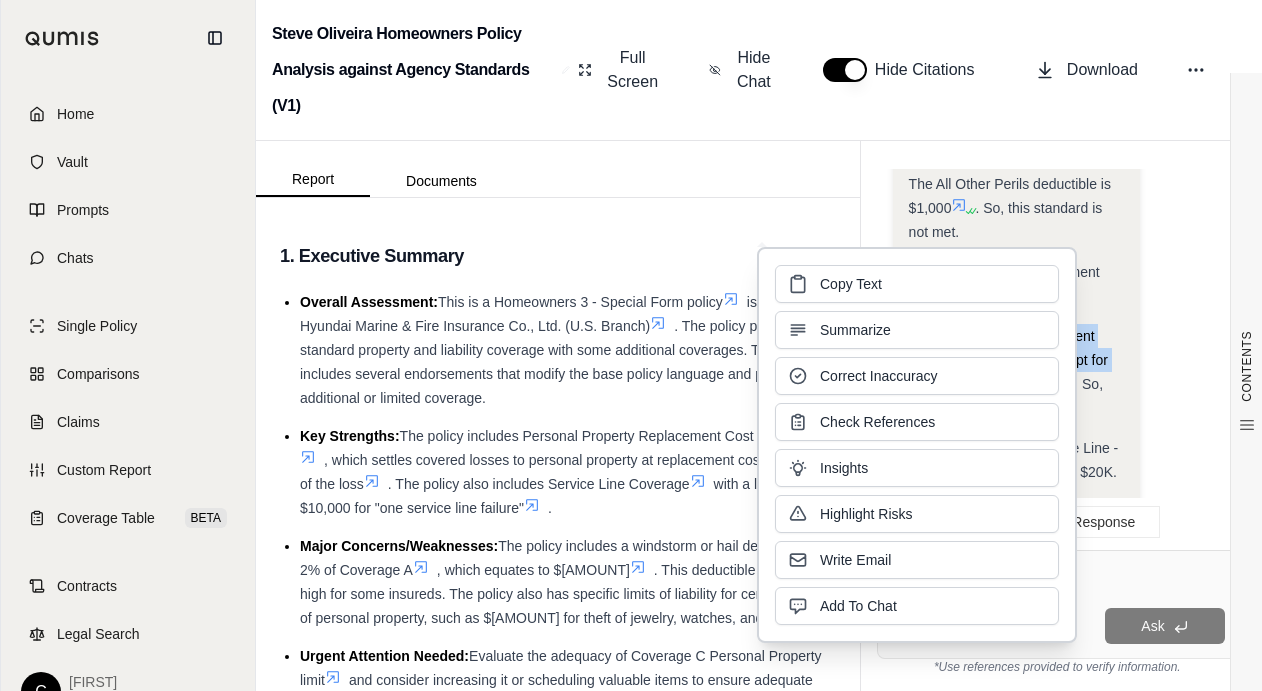 click on "Analysis:
Okay, I need to determine if the Hyundai Marine & Fire Insurance Co., Ltd. (U.S. Branch) policy meets the specified agency standards. I will go through each standard and check if the policy meets it. I will be using the "Policy+Dec+Hyundai-Oliveira (1).pdf" document.
Here's the plan:
Check for Replacement Cost on home/contents.
Check for personal property for appliances on replacement cost.
Check for Fair Rental Value at least 18 months.
Check for Mold $10,000 property $50,000 liability.
Check for Water/sewer backup up $10,000+.
Check for Property Deductible $2,500.
Check for Equipment Breakdown.
Check for Service Line - Minimum $10K. Try to offer $20K.
Check for Animal liability exclusions.
Check for Swimming pool exclusion.
Check for Wind/hail exclusion.
Let's start with the first item: Replacement Cost on home/contents.
The policy states that buildings covered under Coverage A or B are settled at replacement cost without deduction for depreciation" at bounding box center (1016, 21) 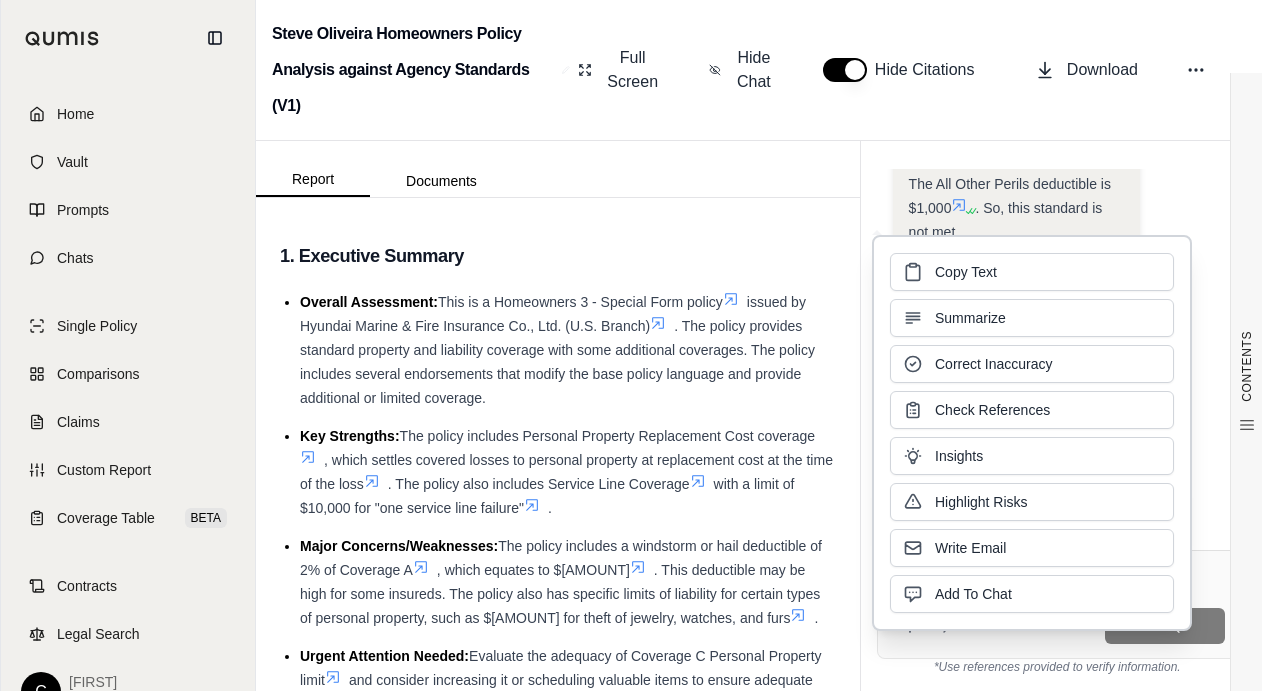 click on ". So, this standard is not met." at bounding box center (1006, 220) 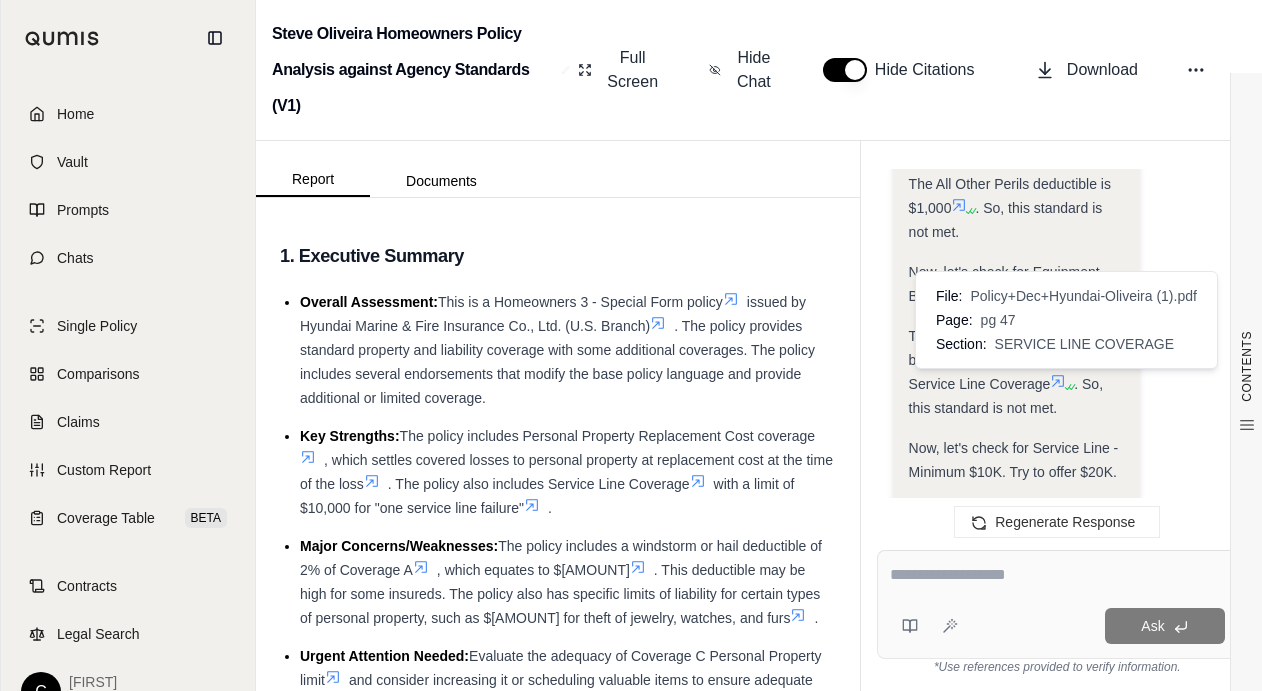 copy on "There is no explicit equipment breakdown coverage, except for Service Line Coverage" 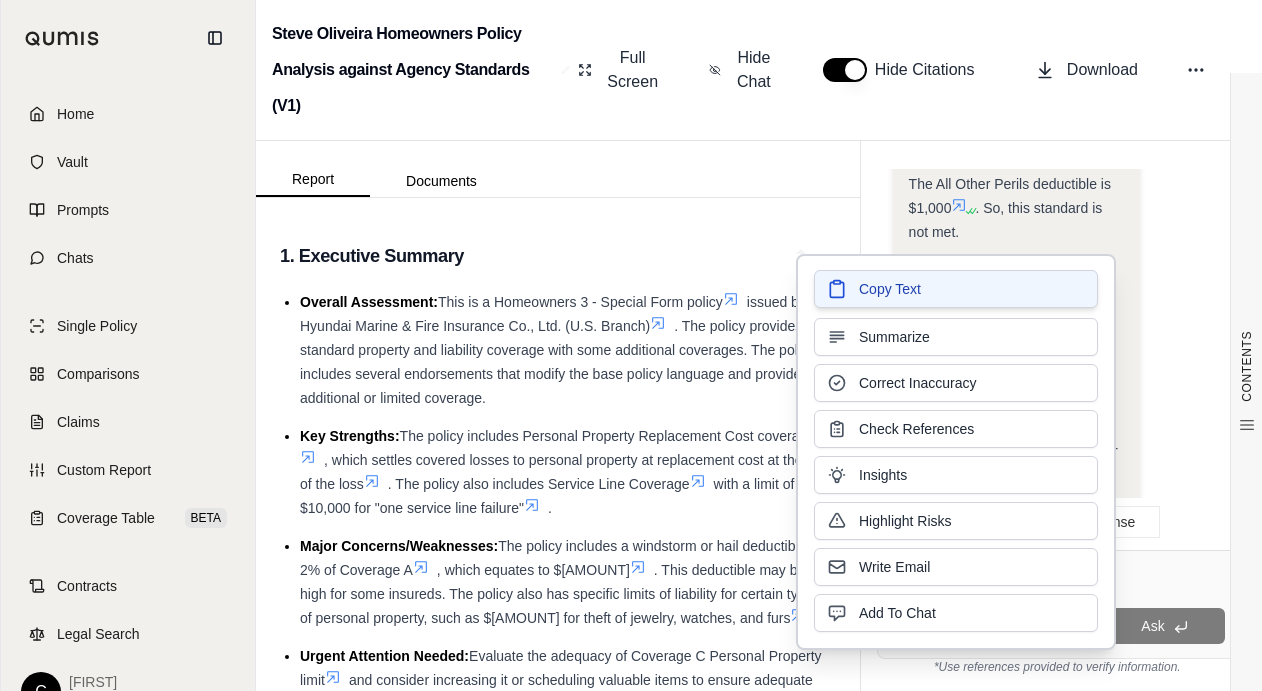 click on "Copy Text" at bounding box center [956, 289] 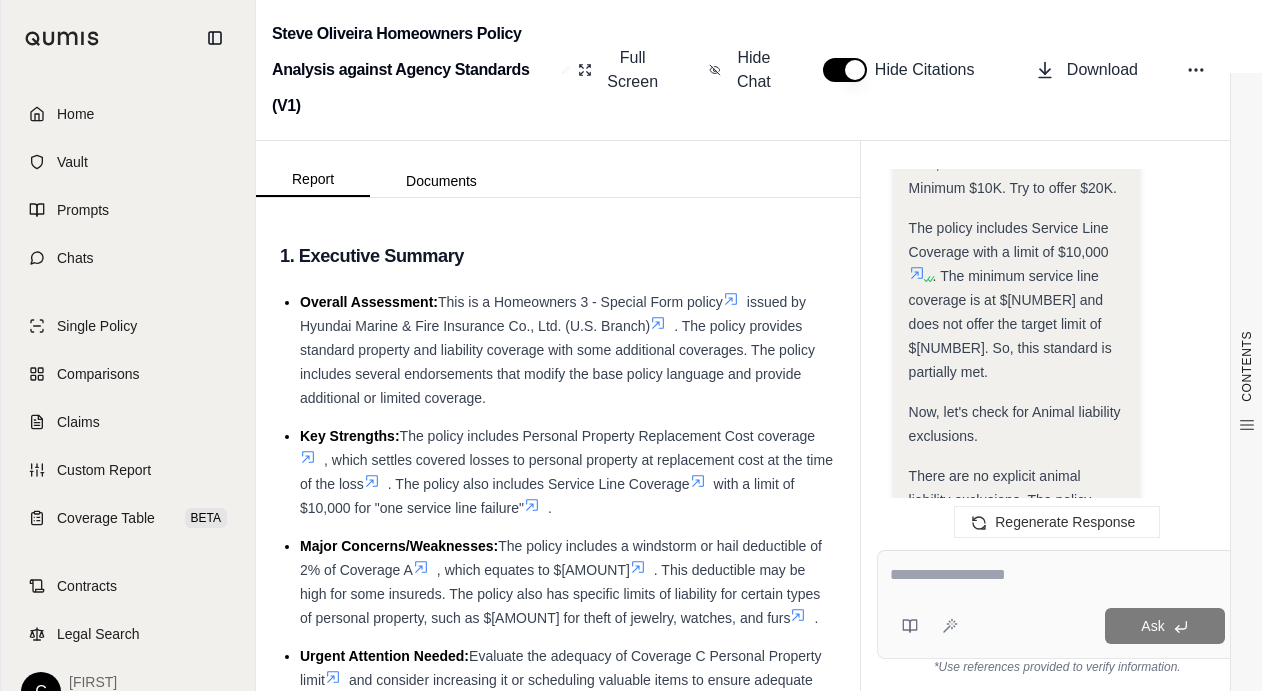 scroll, scrollTop: 3663, scrollLeft: 0, axis: vertical 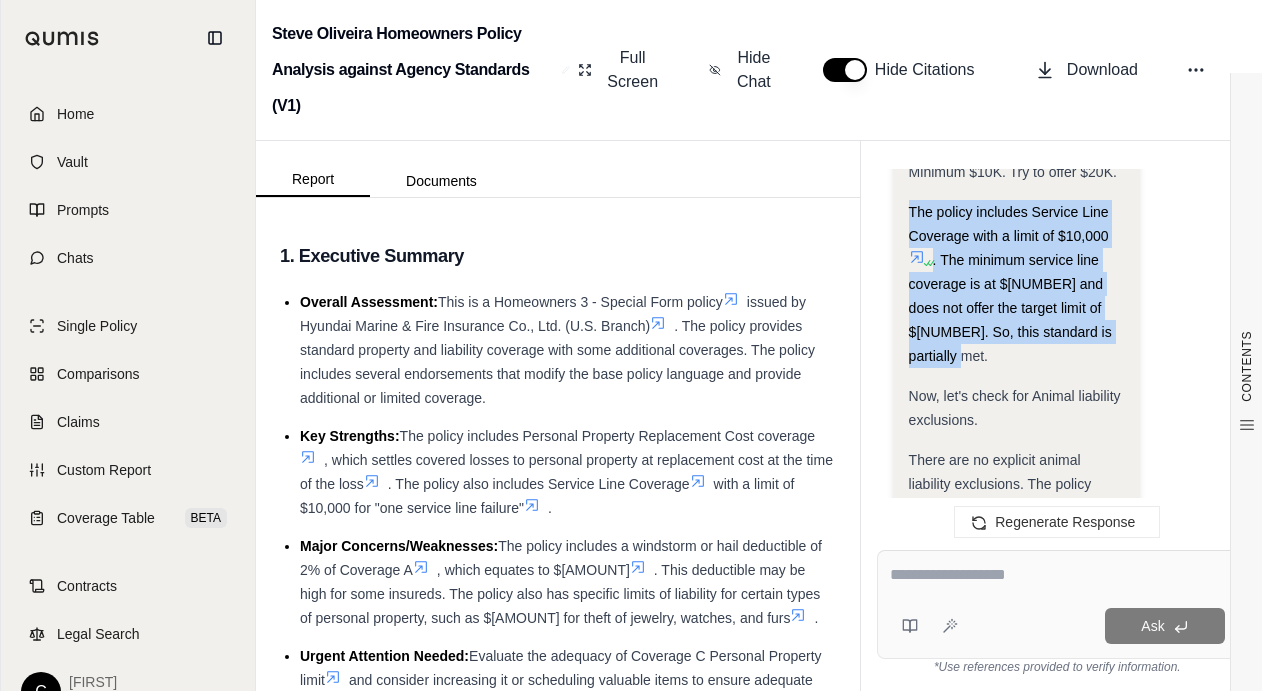 copy on "The policy includes Service Line Coverage with a limit of $[AMOUNT]. The minimum service line coverage is at $[AMOUNT] and does not offer the target limit of $[AMOUNT]. So, this standard is partially met." 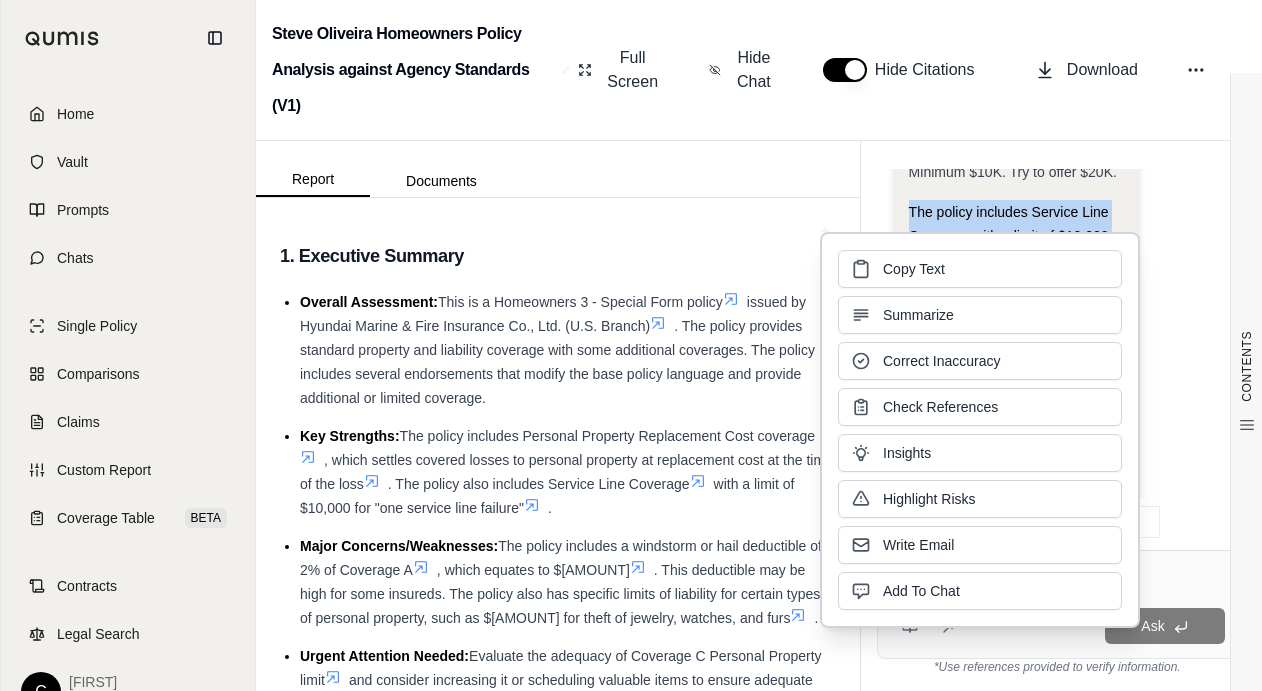 click on "Copy Text" at bounding box center (980, 269) 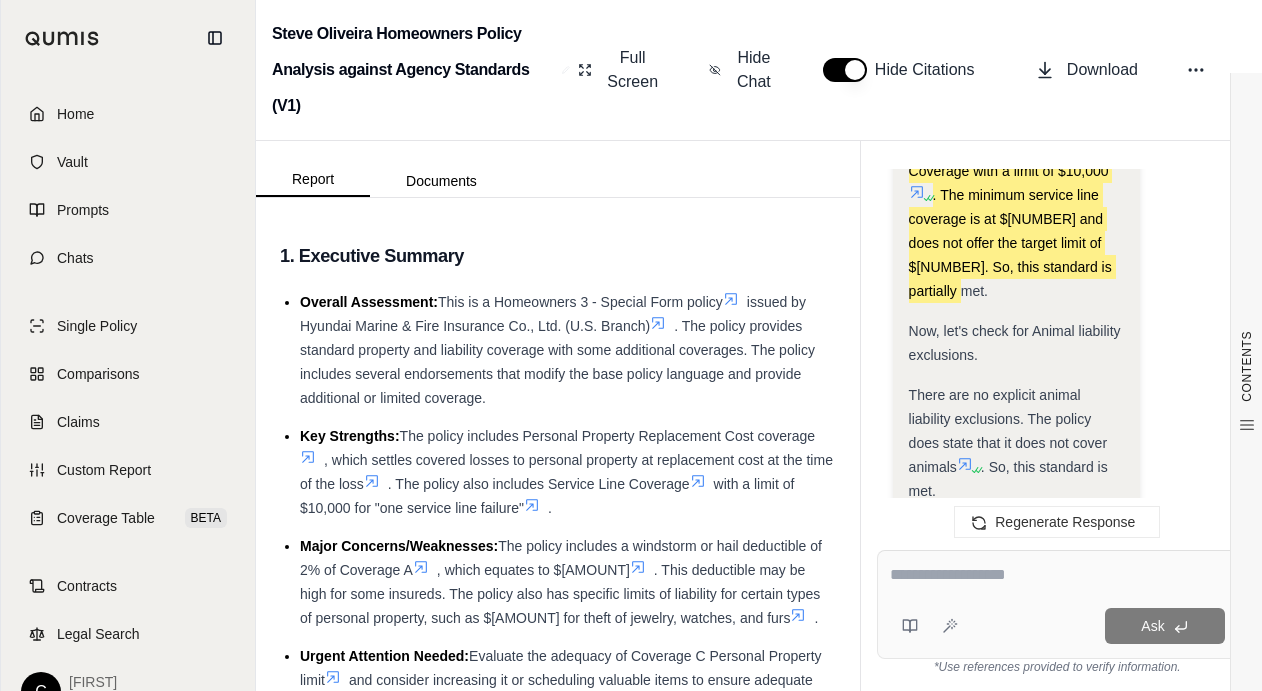 scroll, scrollTop: 3763, scrollLeft: 0, axis: vertical 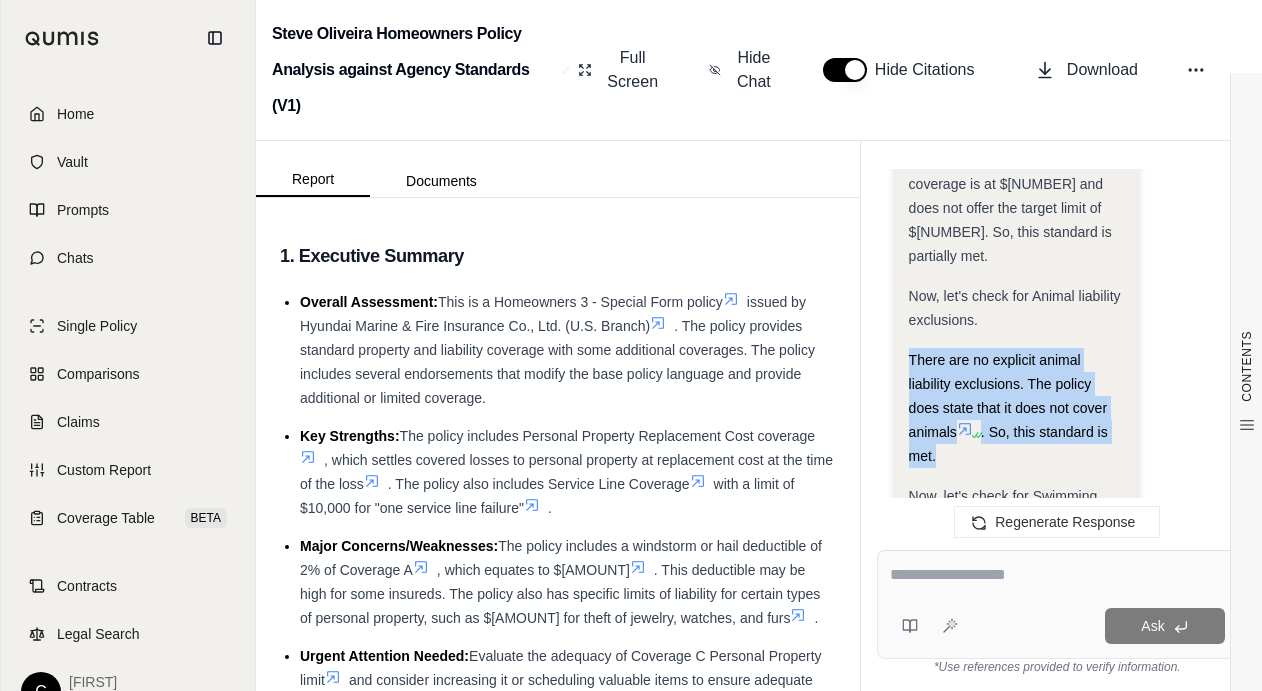 copy on "There are no explicit animal liability exclusions. The policy does state that it does not cover animals . So, this standard is met." 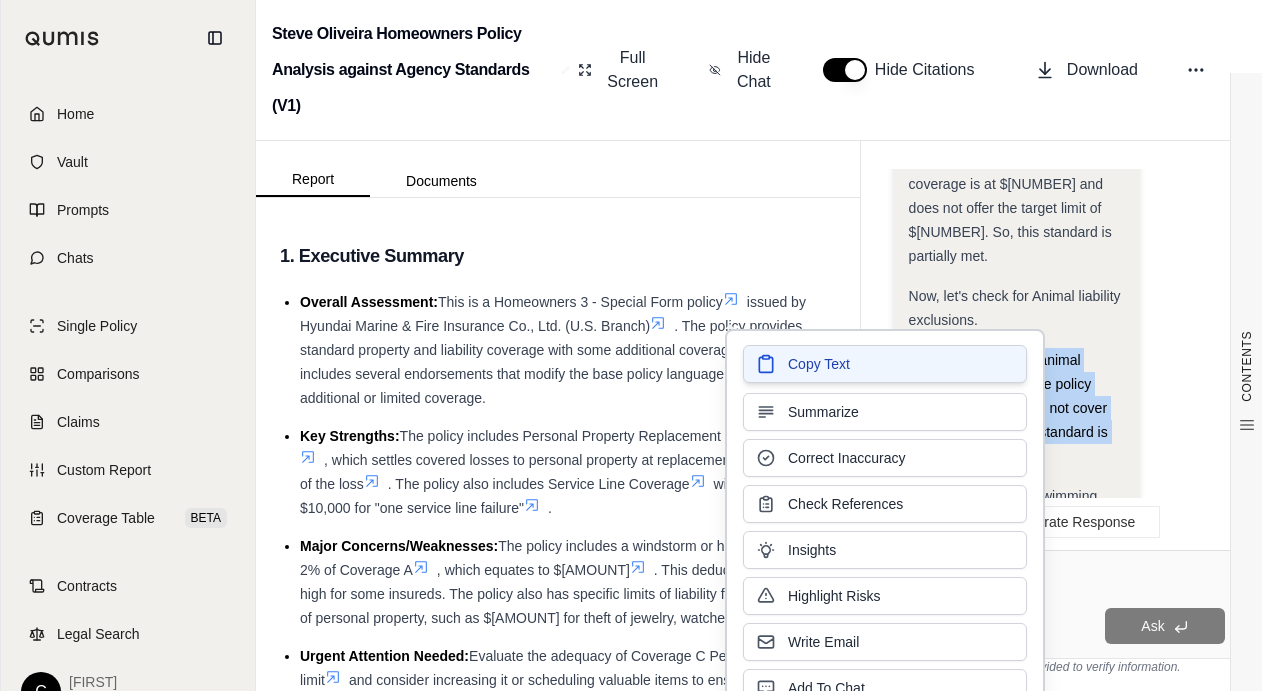 click on "Copy Text" at bounding box center (885, 364) 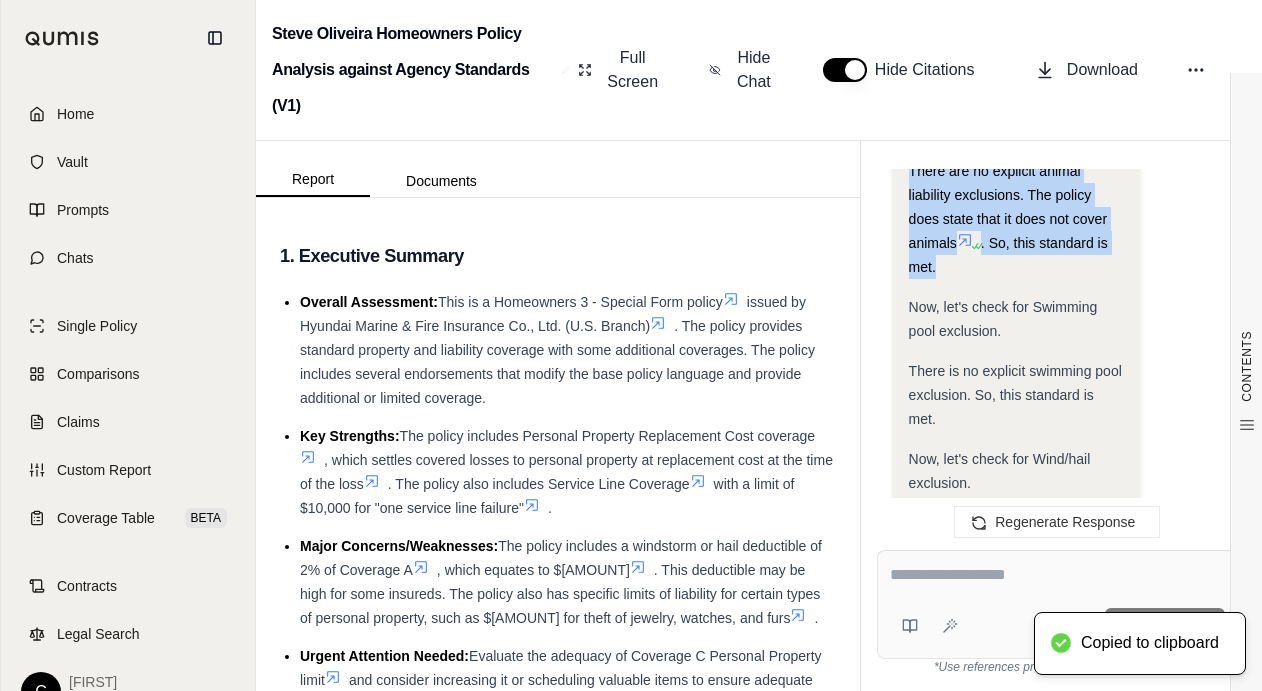 scroll, scrollTop: 3963, scrollLeft: 0, axis: vertical 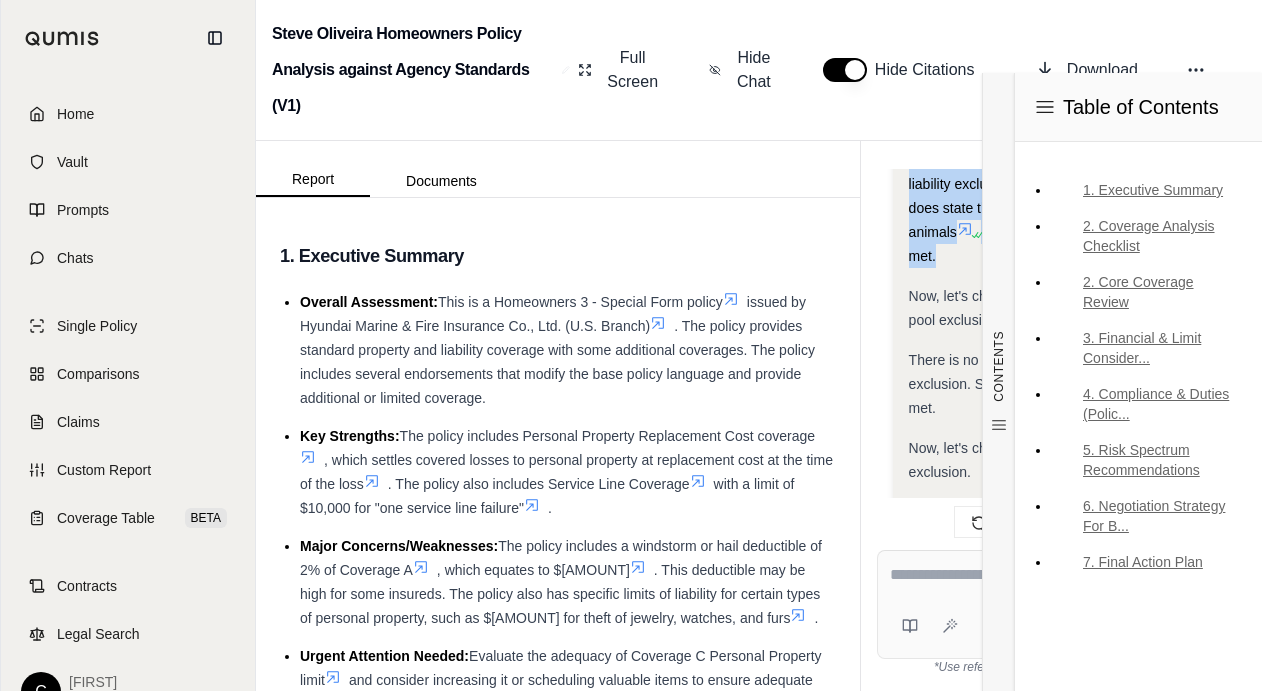 click on "There is no explicit swimming pool exclusion. So, this standard is met." at bounding box center [1016, 384] 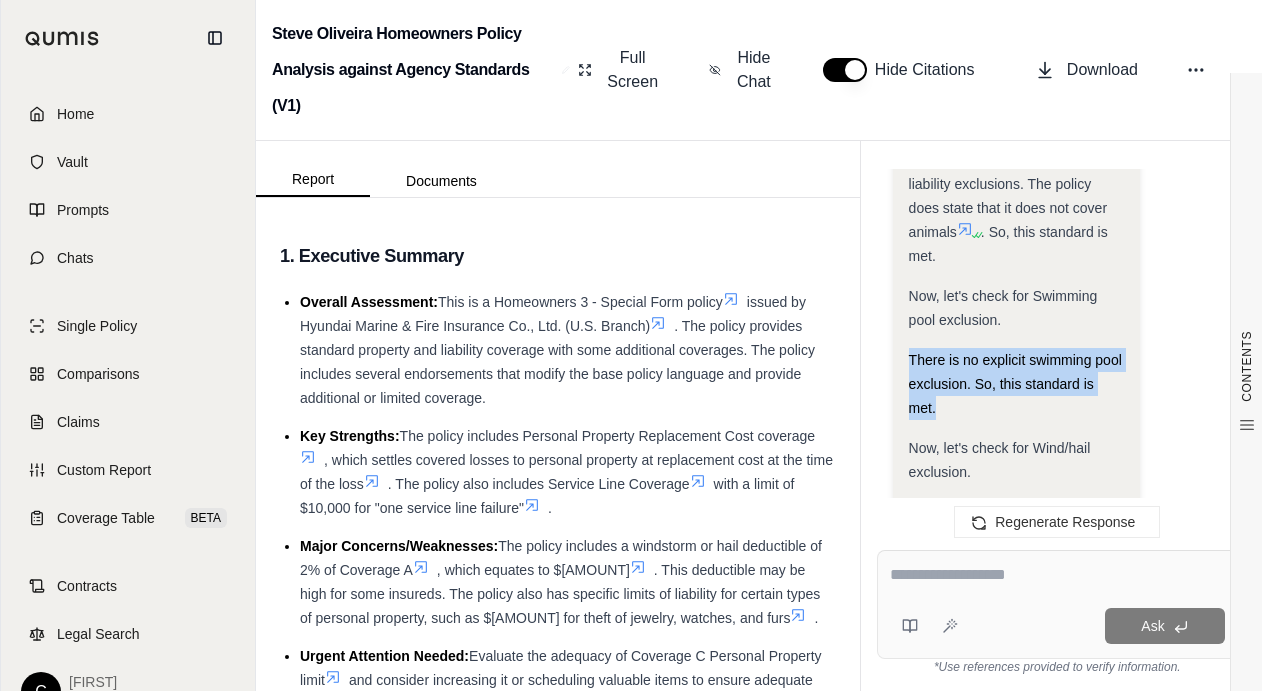 drag, startPoint x: 907, startPoint y: 358, endPoint x: 1003, endPoint y: 405, distance: 106.887794 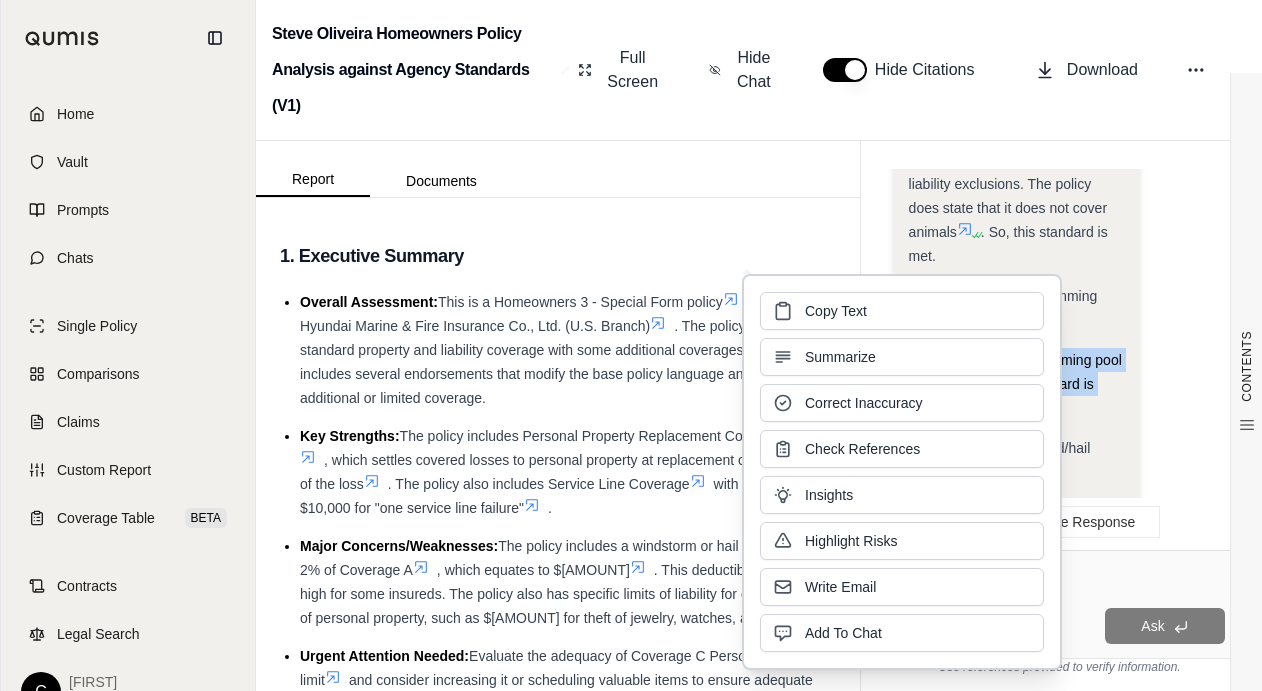type 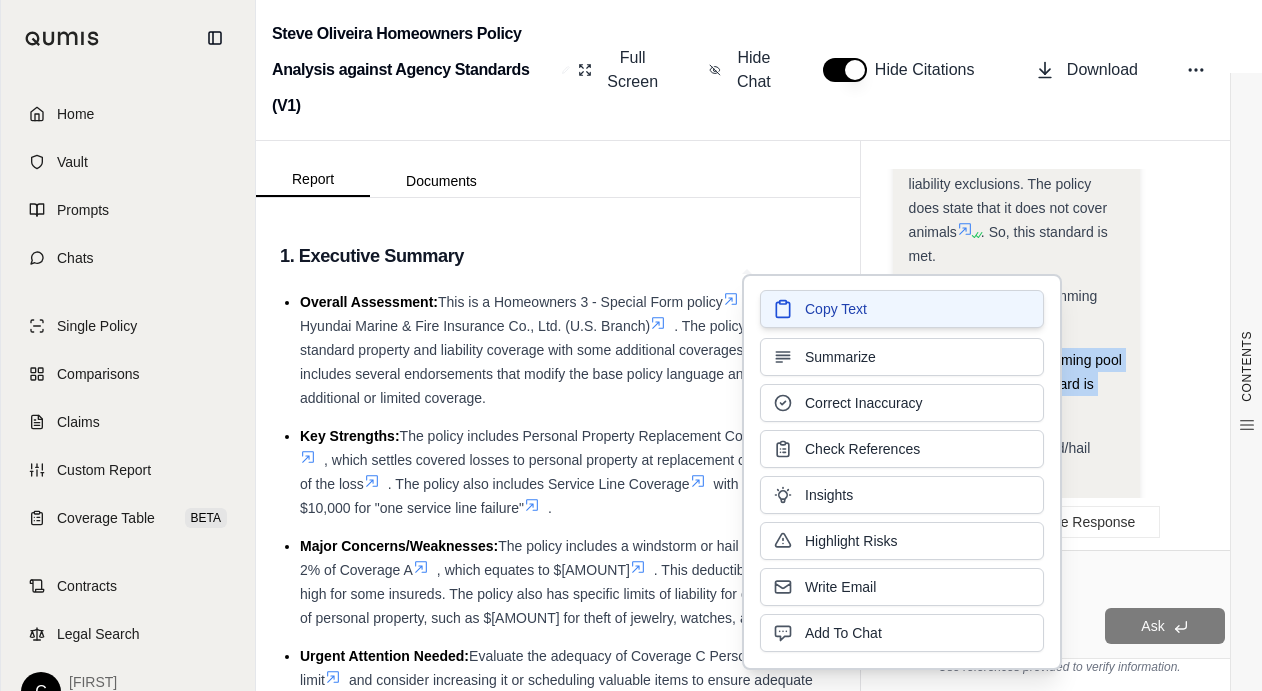 click on "Copy Text" at bounding box center [836, 309] 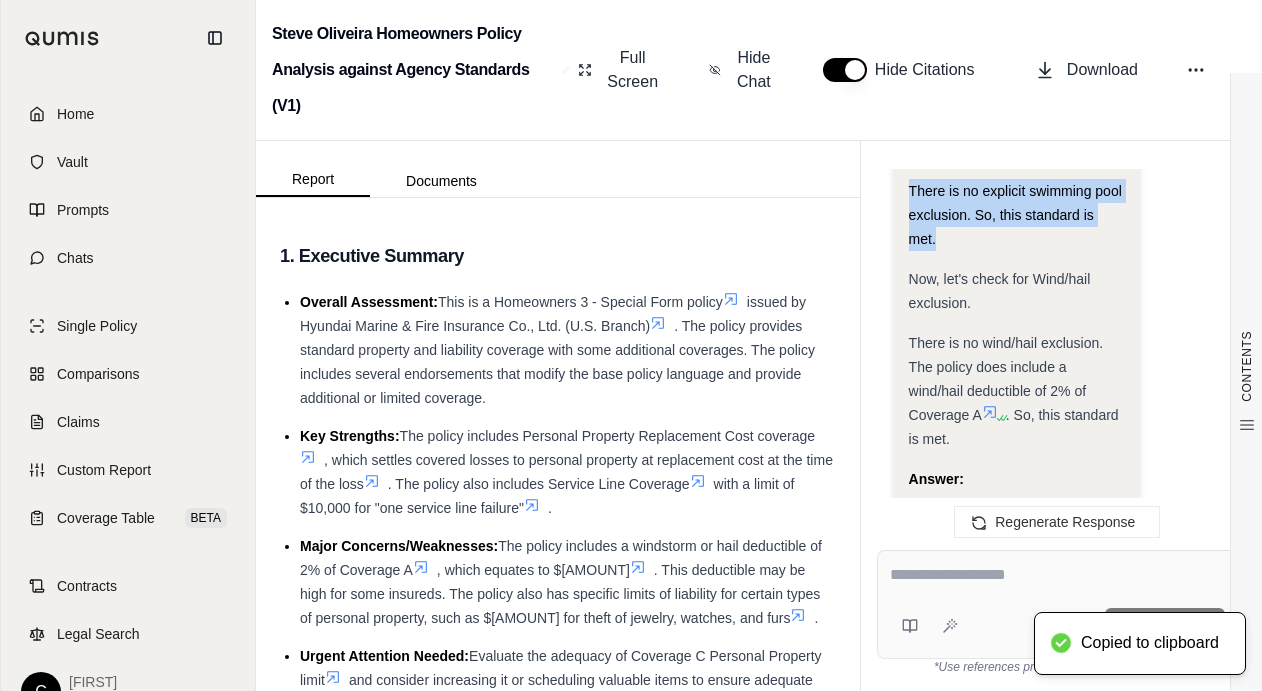 scroll, scrollTop: 4163, scrollLeft: 0, axis: vertical 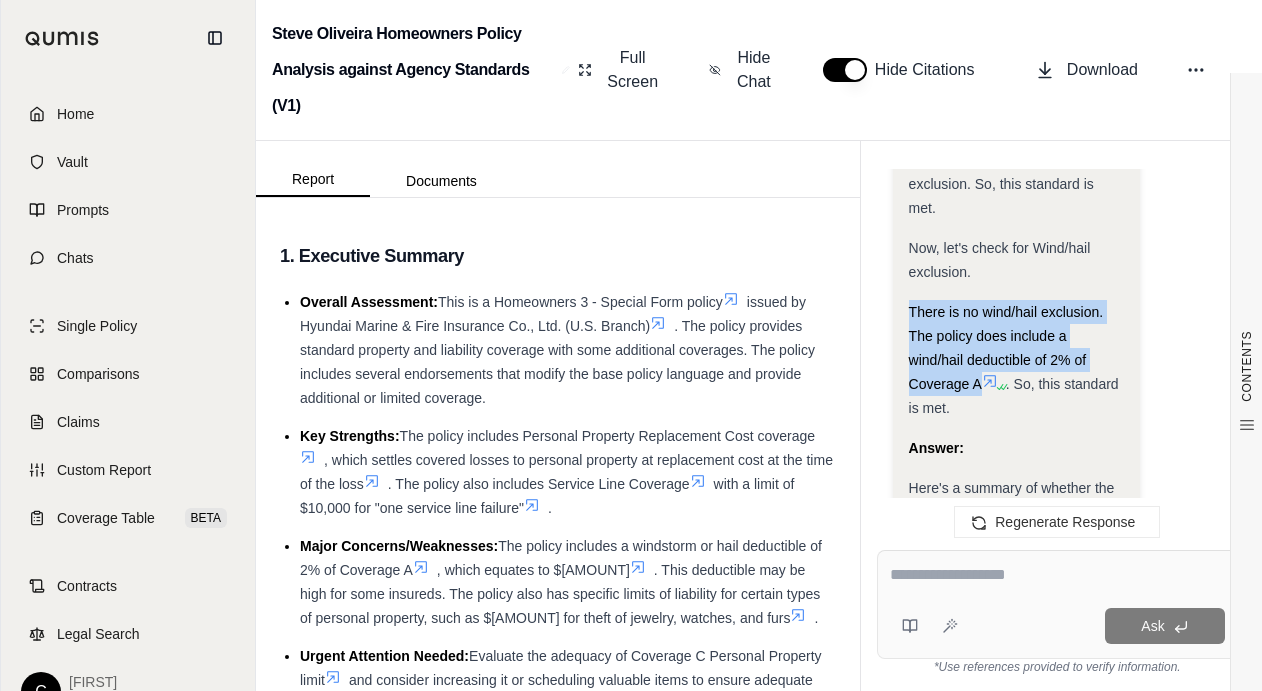 drag, startPoint x: 978, startPoint y: 353, endPoint x: 982, endPoint y: 375, distance: 22.36068 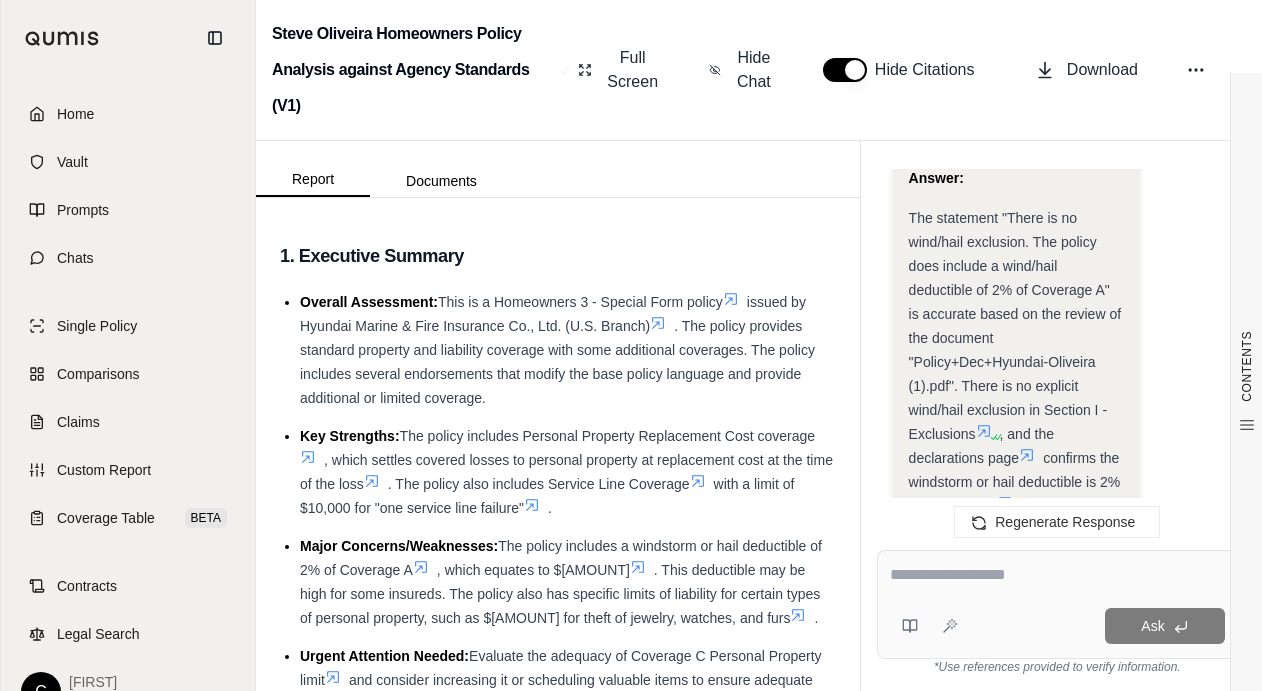 scroll, scrollTop: 0, scrollLeft: 0, axis: both 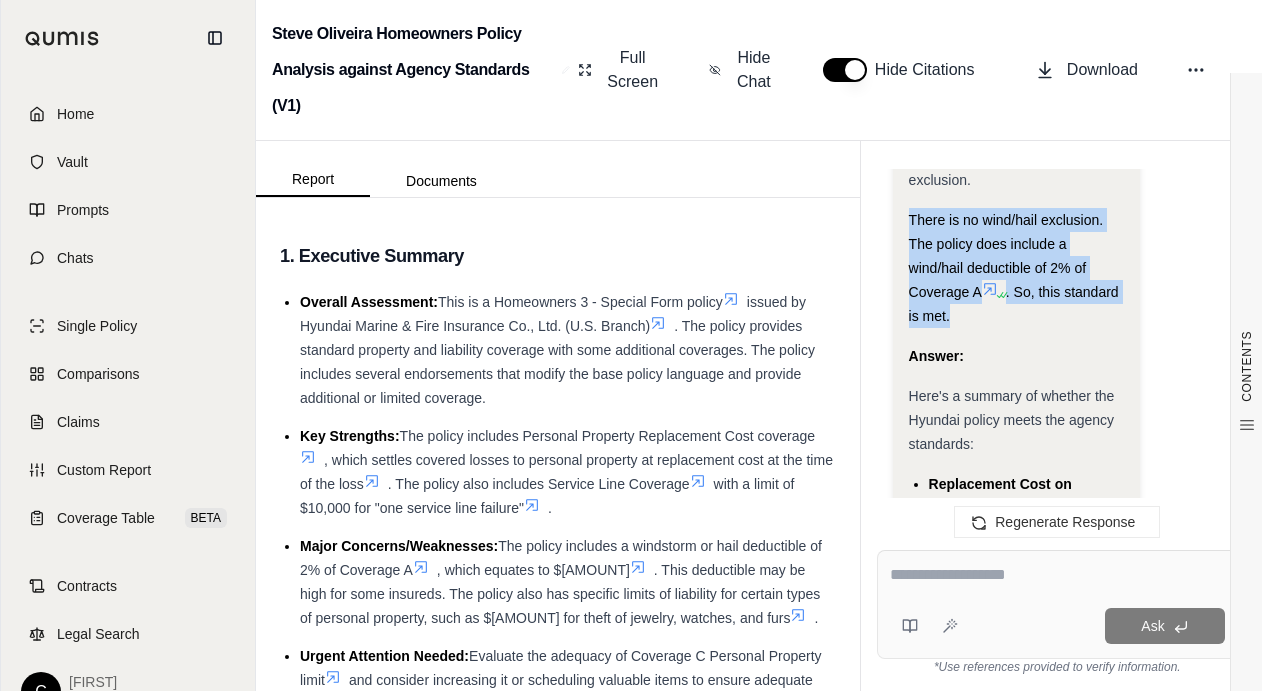 drag, startPoint x: 911, startPoint y: 216, endPoint x: 962, endPoint y: 313, distance: 109.59015 